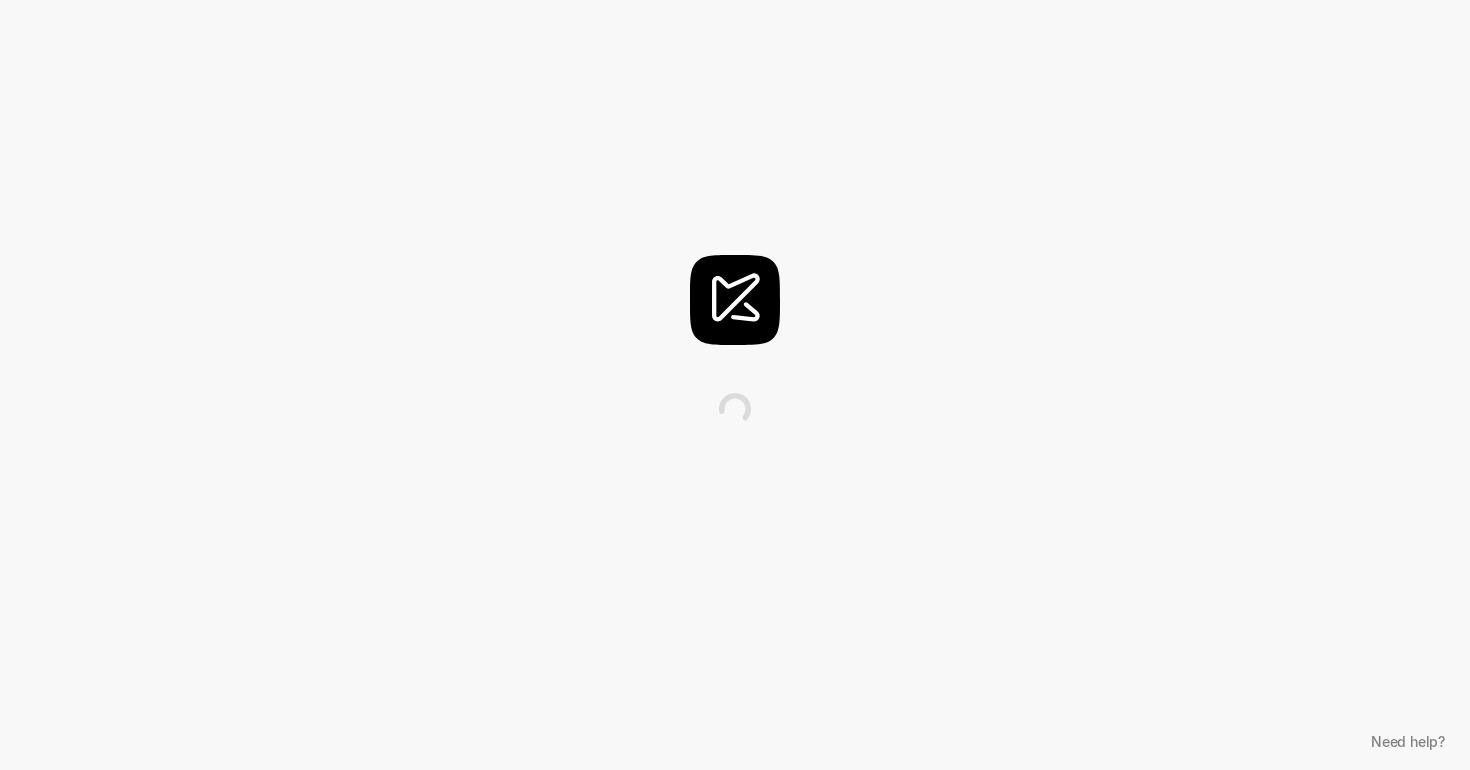 scroll, scrollTop: 0, scrollLeft: 0, axis: both 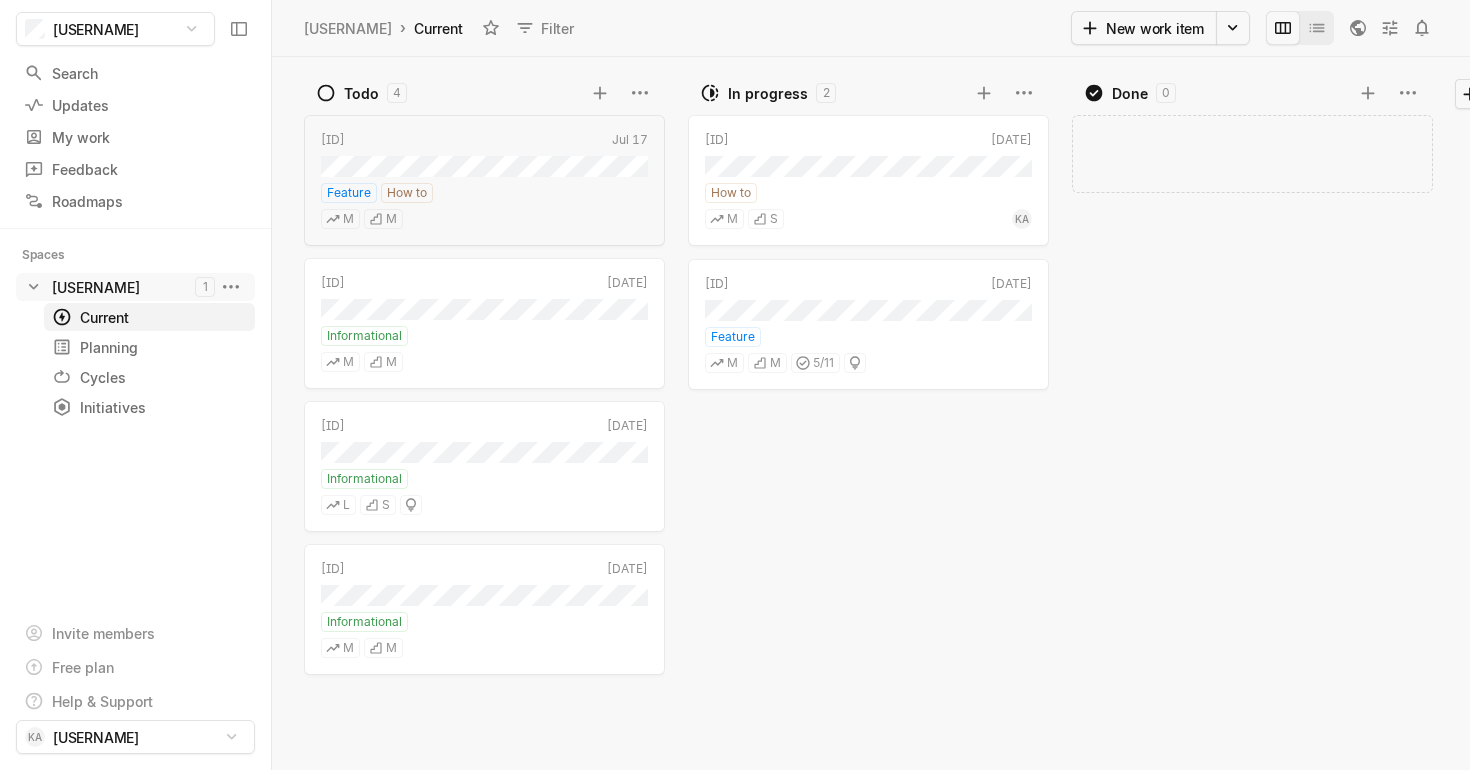 click on "[USERNAME]" at bounding box center (123, 287) 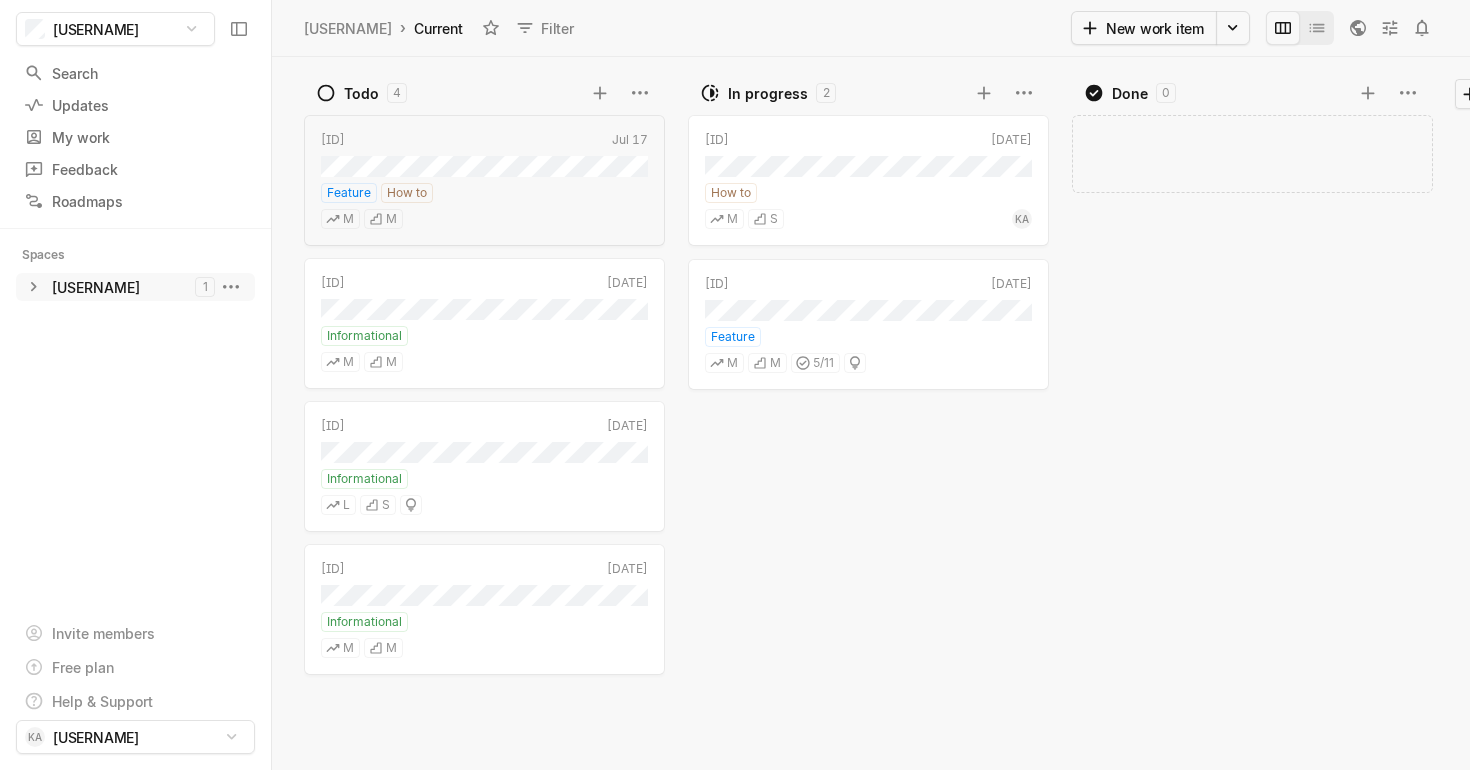 click on "[USERNAME]" at bounding box center [123, 287] 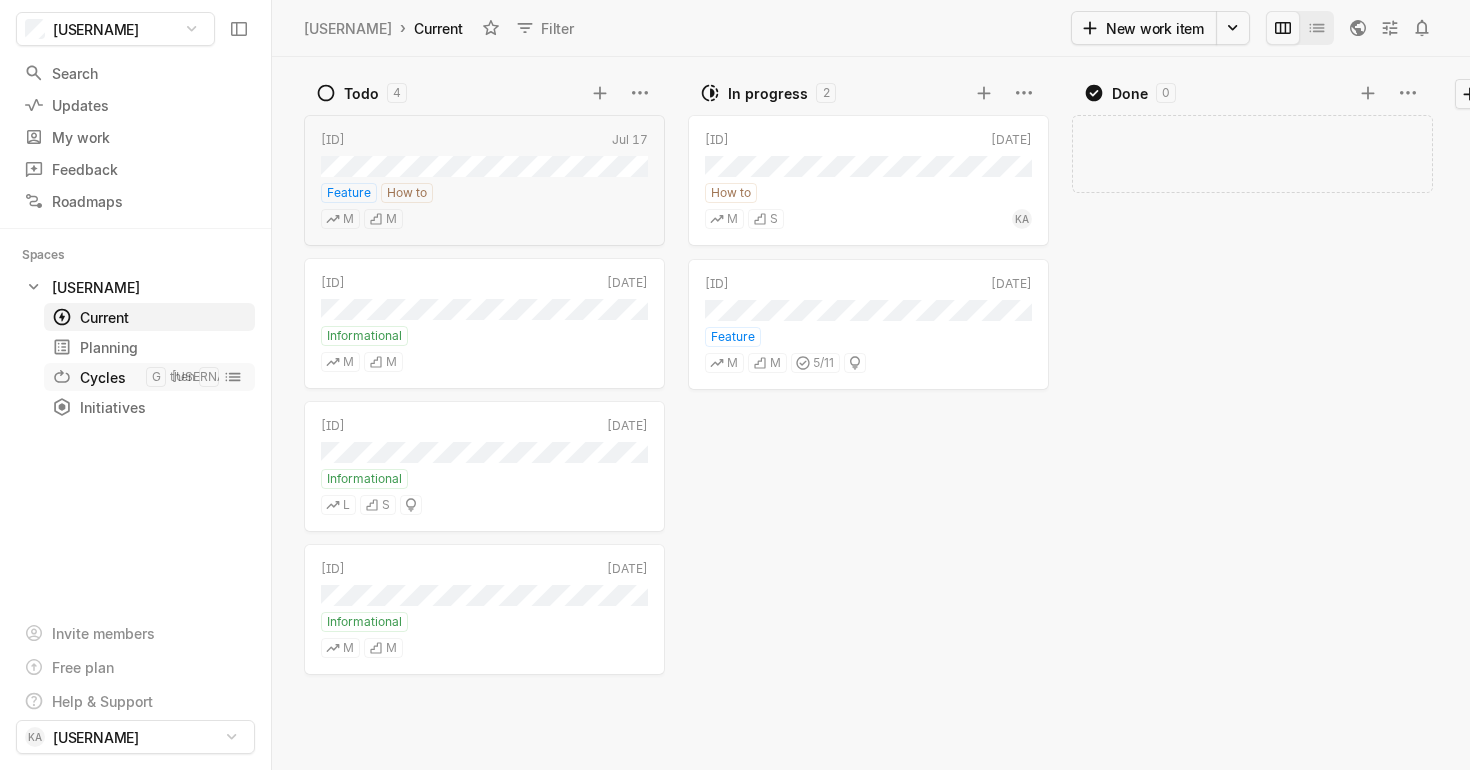 click on "Cycles" at bounding box center (99, 377) 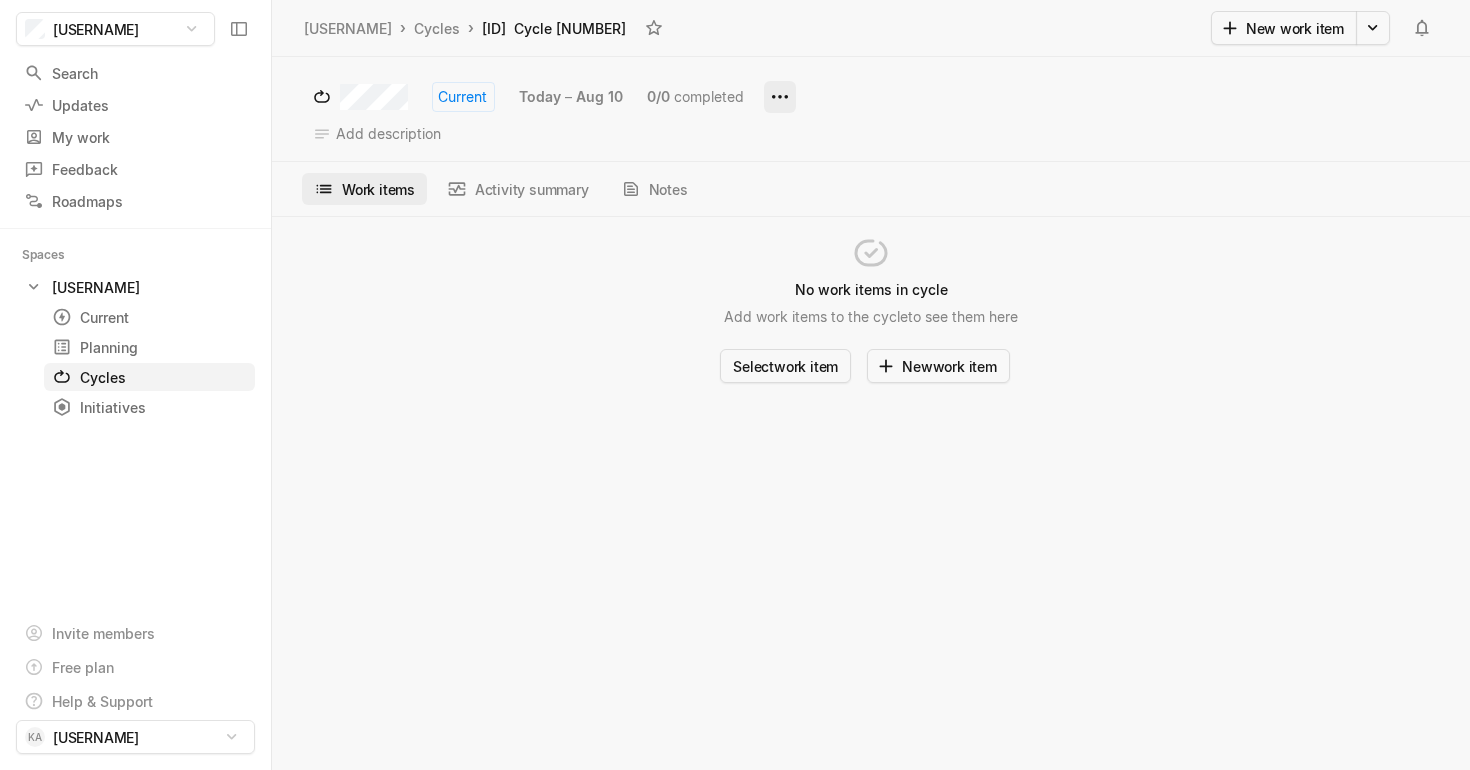 click on "[USERNAME] Search / Updates g then u My work = Feedback g then f Roadmaps g then ⇧ r Spaces [USERNAME] 1 Current g then c Cycles g then o › Cycles › [ID] Cycle [NUMBER] New work item Current [DATE] – [DATE] 0 / 0 completed Add description Work items Activity summary Notes No work items in cycle Add work items to the cycle to see them here Select work item New work item
Press space bar to start a drag.
When dragging you can use the arrow keys to move the item around and escape to cancel.
Some screen readers may require you to be in focus mode or to use your pass through key" at bounding box center (735, 385) 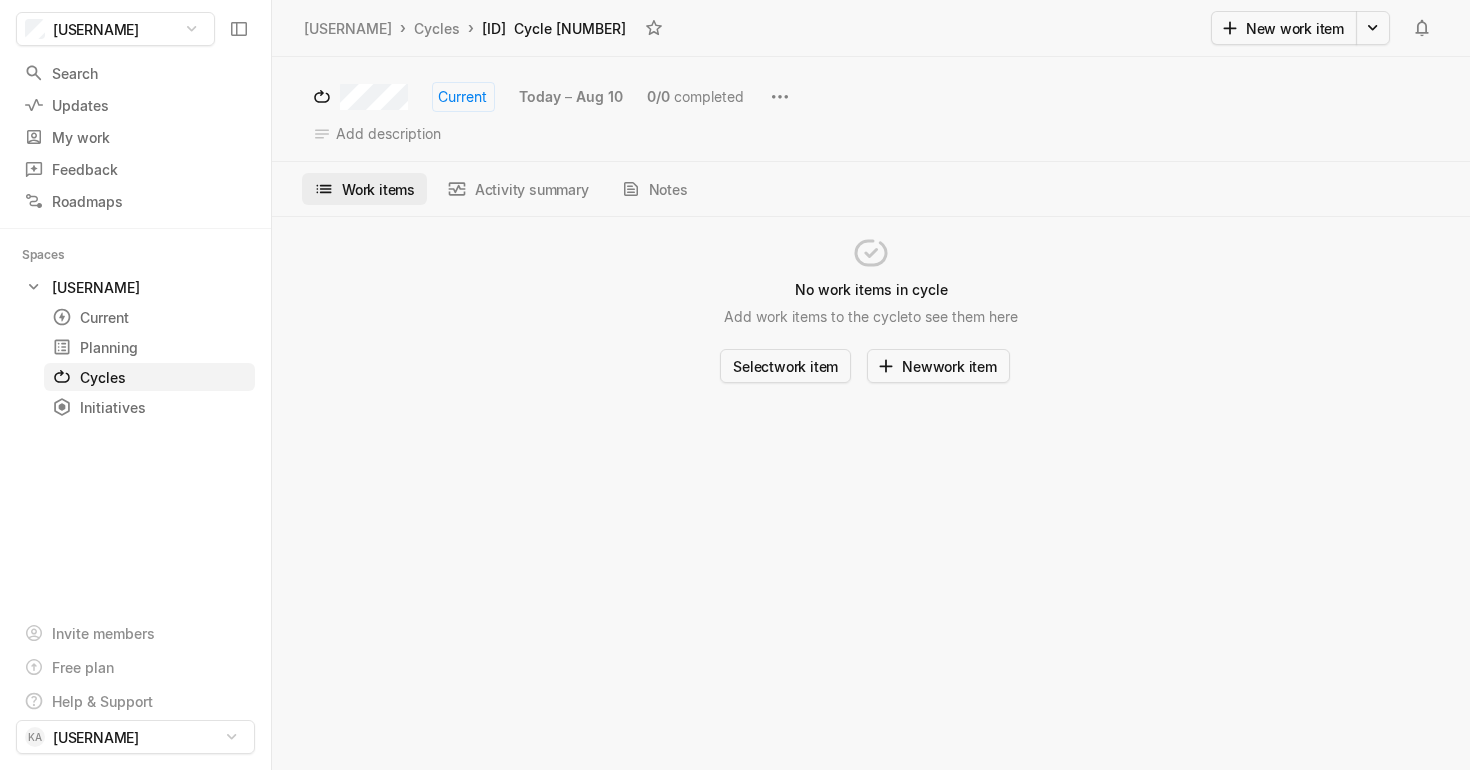 click on "[USERNAME] Search / Updates g then u My work = Feedback g then f Roadmaps g then ⇧ r Spaces [USERNAME] 1 Current g then c Cycles g then o › Cycles › [ID] Cycle [NUMBER] New work item Current [DATE] – [DATE] 0 / 0 completed Add description Work items Activity summary Notes No work items in cycle Add work items to the cycle to see them here Select work item New work item
Press space bar to start a drag.
When dragging you can use the arrow keys to move the item around and escape to cancel.
Some screen readers may require you to be in focus mode or to use your pass through key" at bounding box center [735, 385] 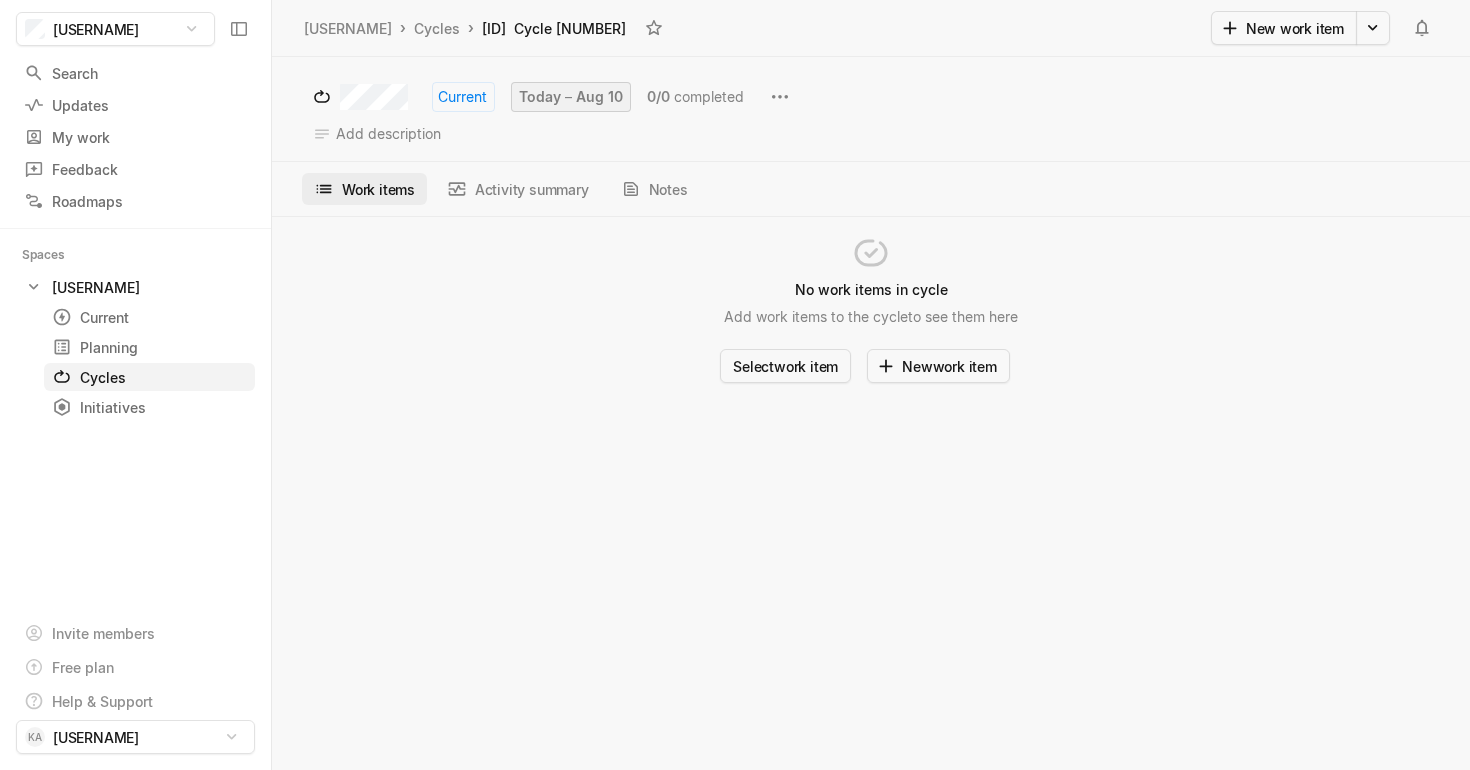 click on "Today" at bounding box center [540, 97] 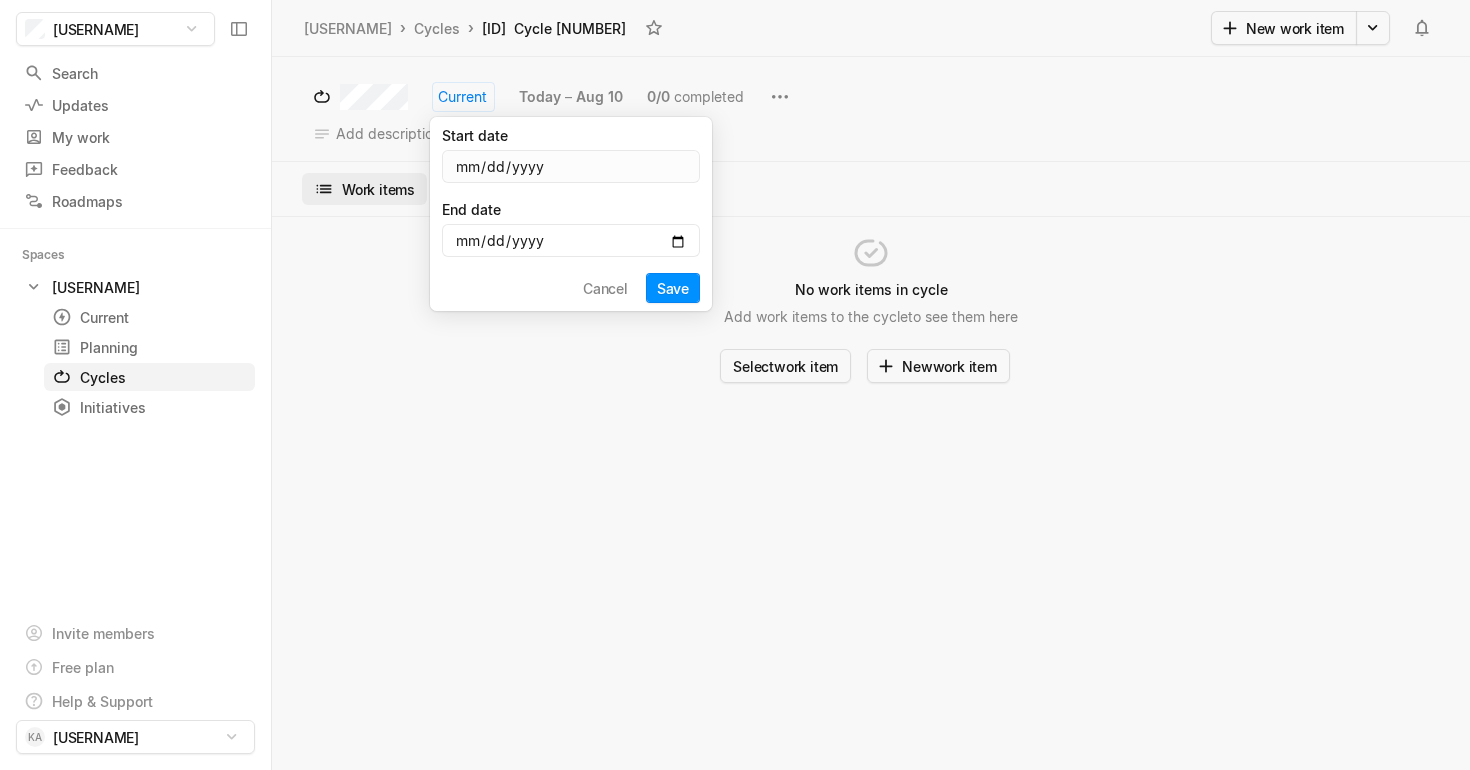 click on "Current [DATE] – [DATE] 0 / 0 completed Add description Work items Activity summary Notes No work items in cycle Add work items to the cycle to see them here Select work item New work item" at bounding box center (871, 413) 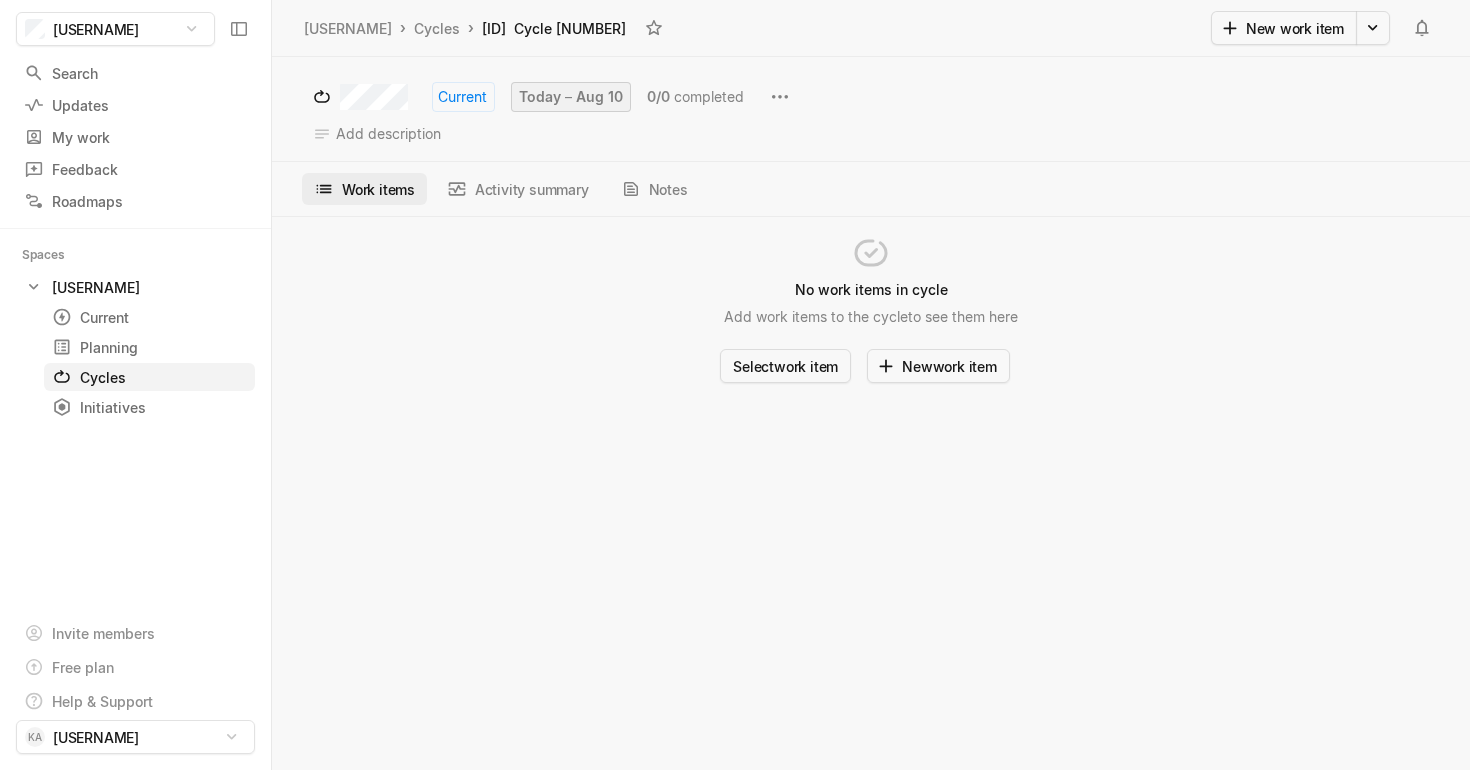 click on "Aug 10" at bounding box center [599, 97] 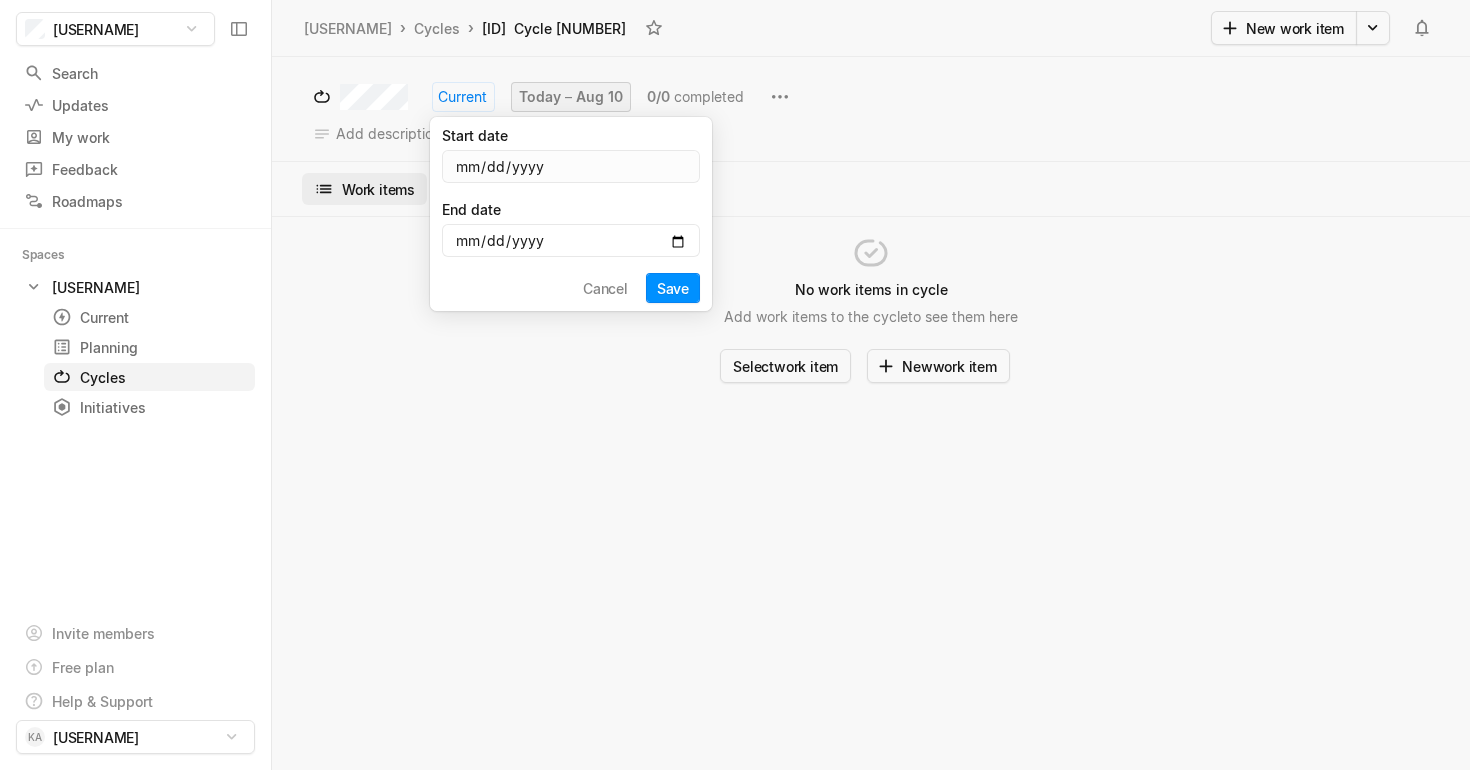 click on "Aug 10" at bounding box center [599, 97] 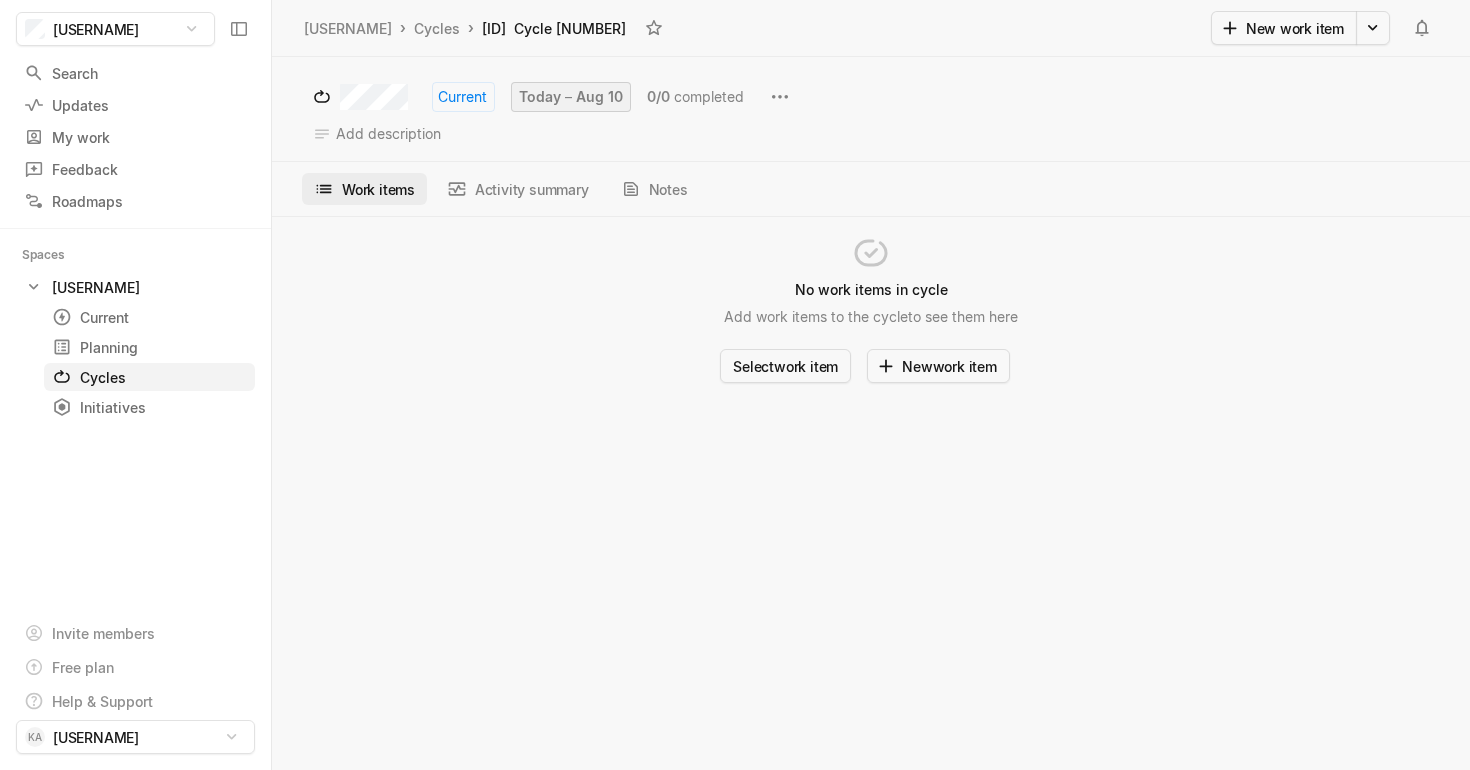 click on "Aug 10" at bounding box center (599, 97) 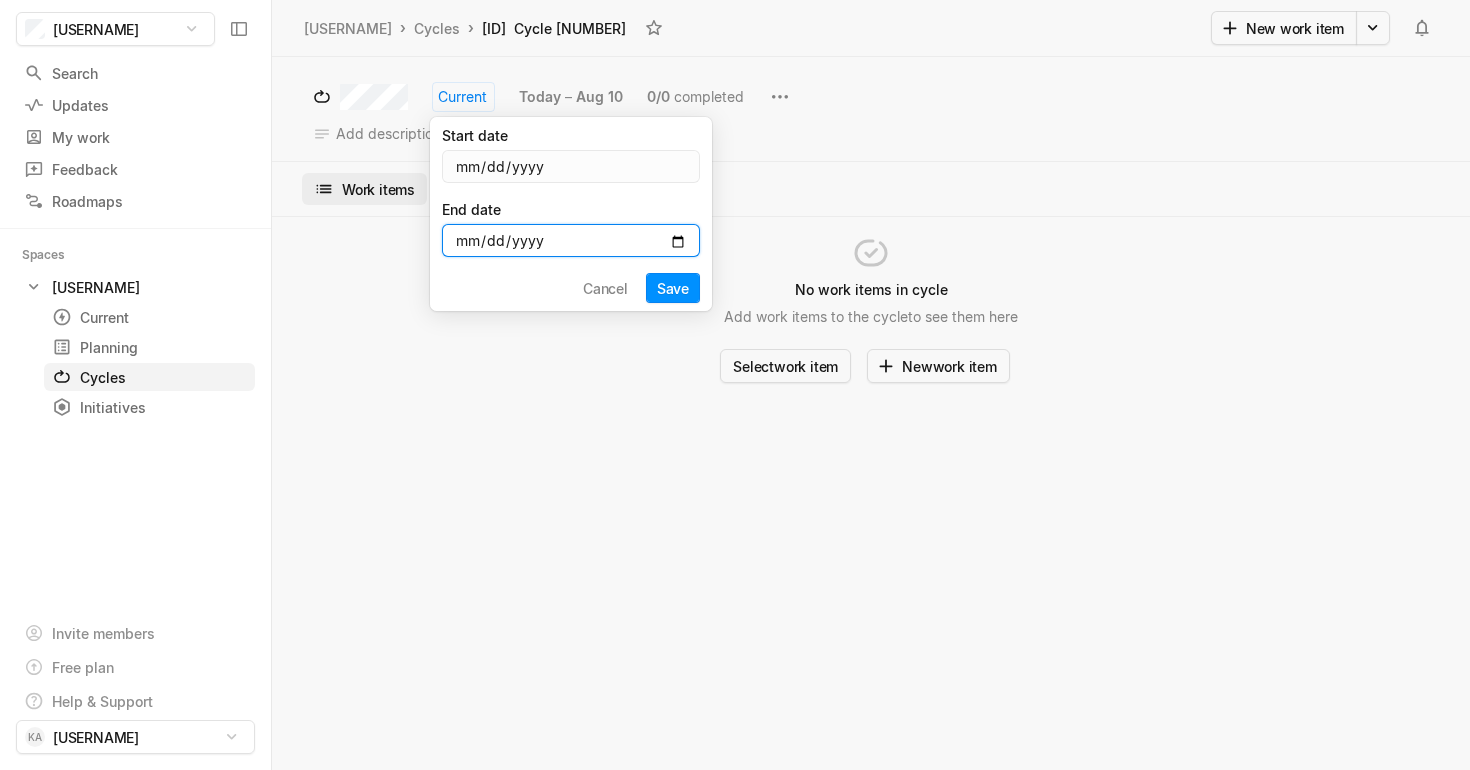 click on "[DATE]" at bounding box center [571, 240] 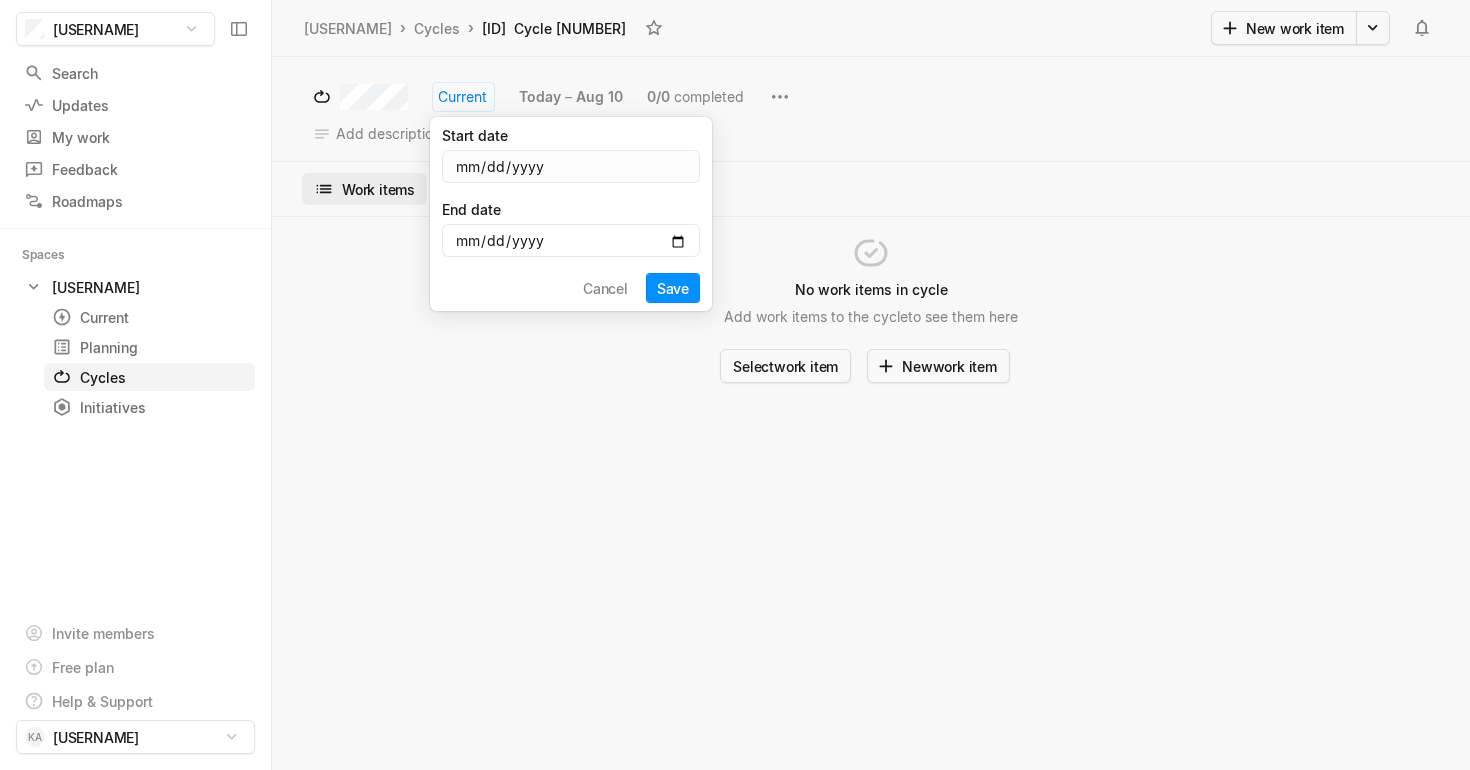 click on "Start date [DATE] End date [DATE] Cancel Save" at bounding box center [571, 214] 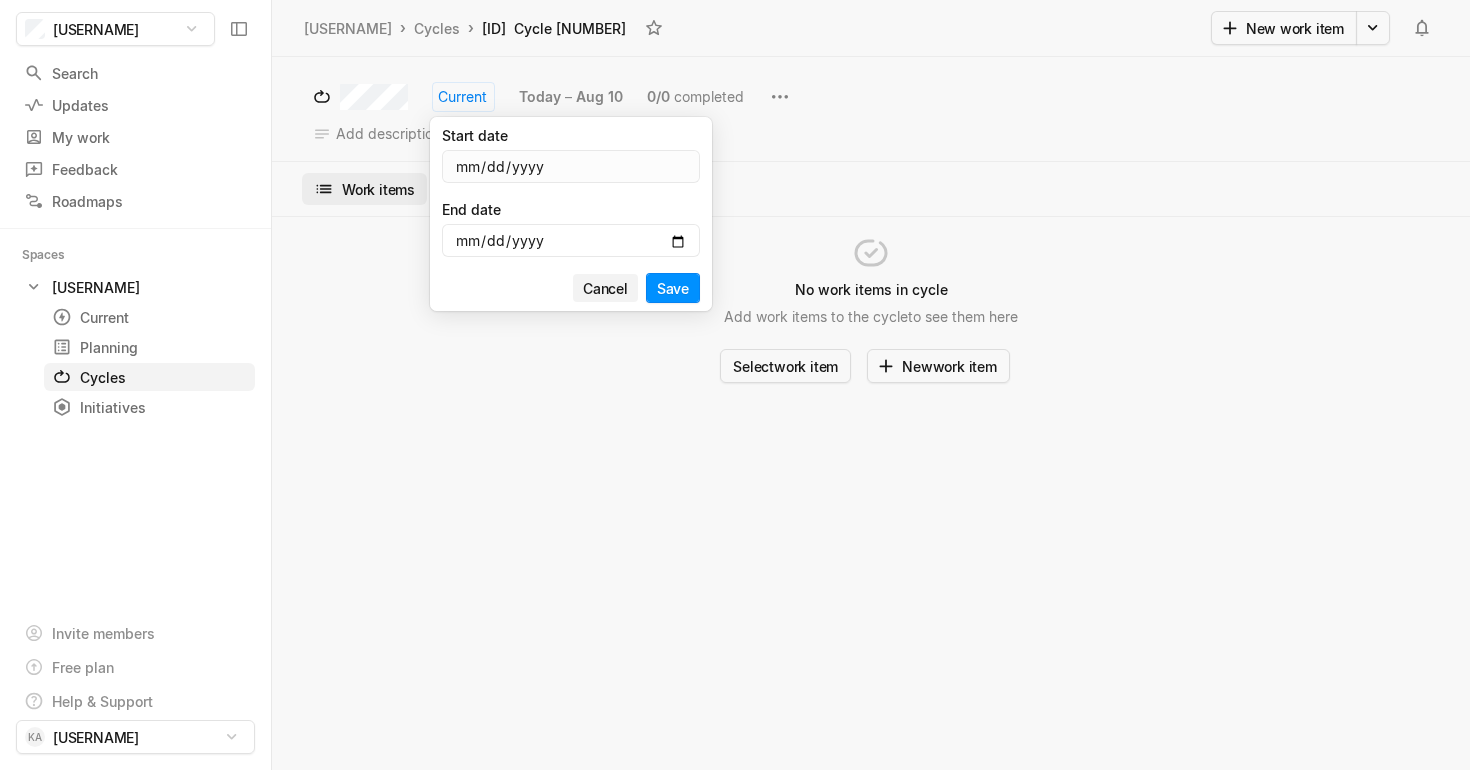 click on "Cancel" at bounding box center (605, 288) 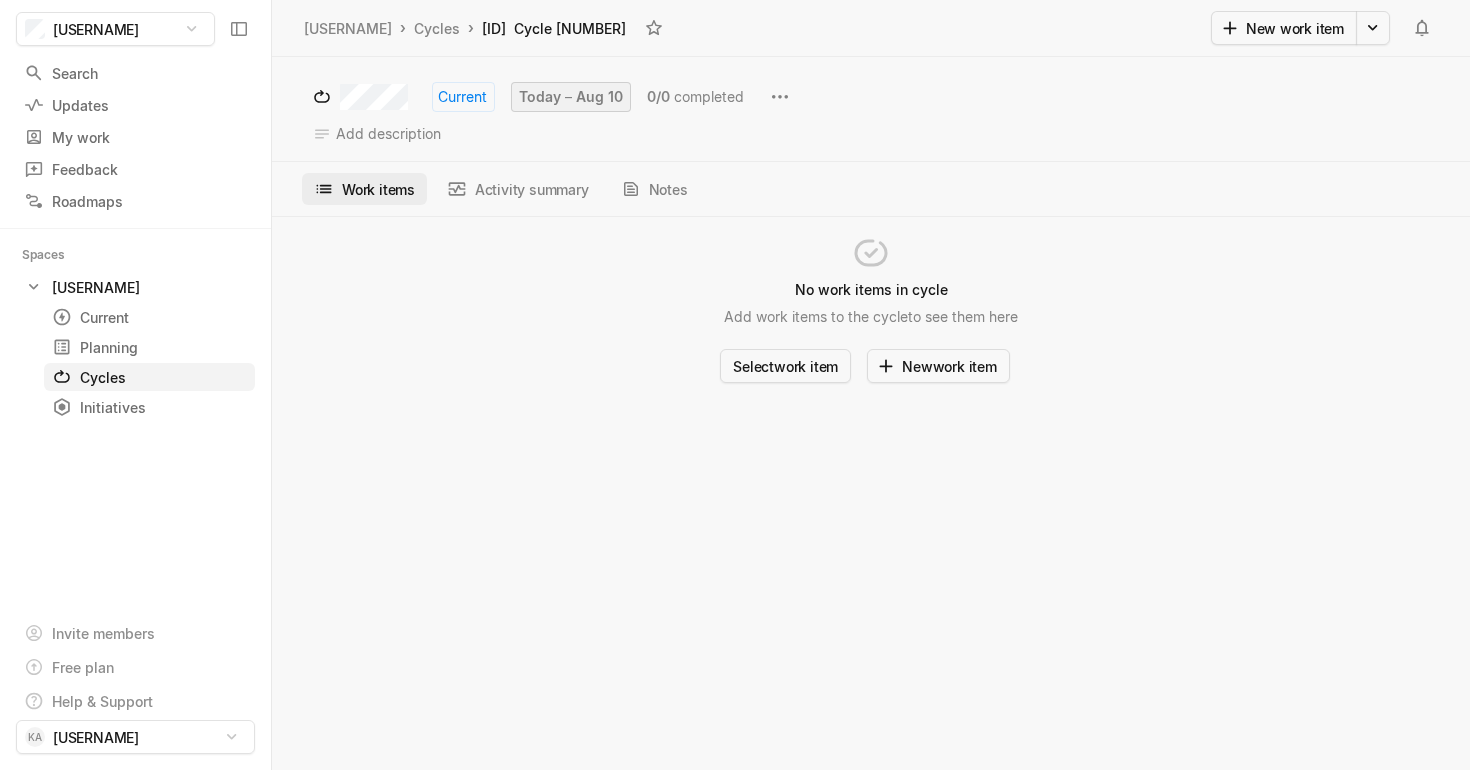 click on "Aug 10" at bounding box center (599, 97) 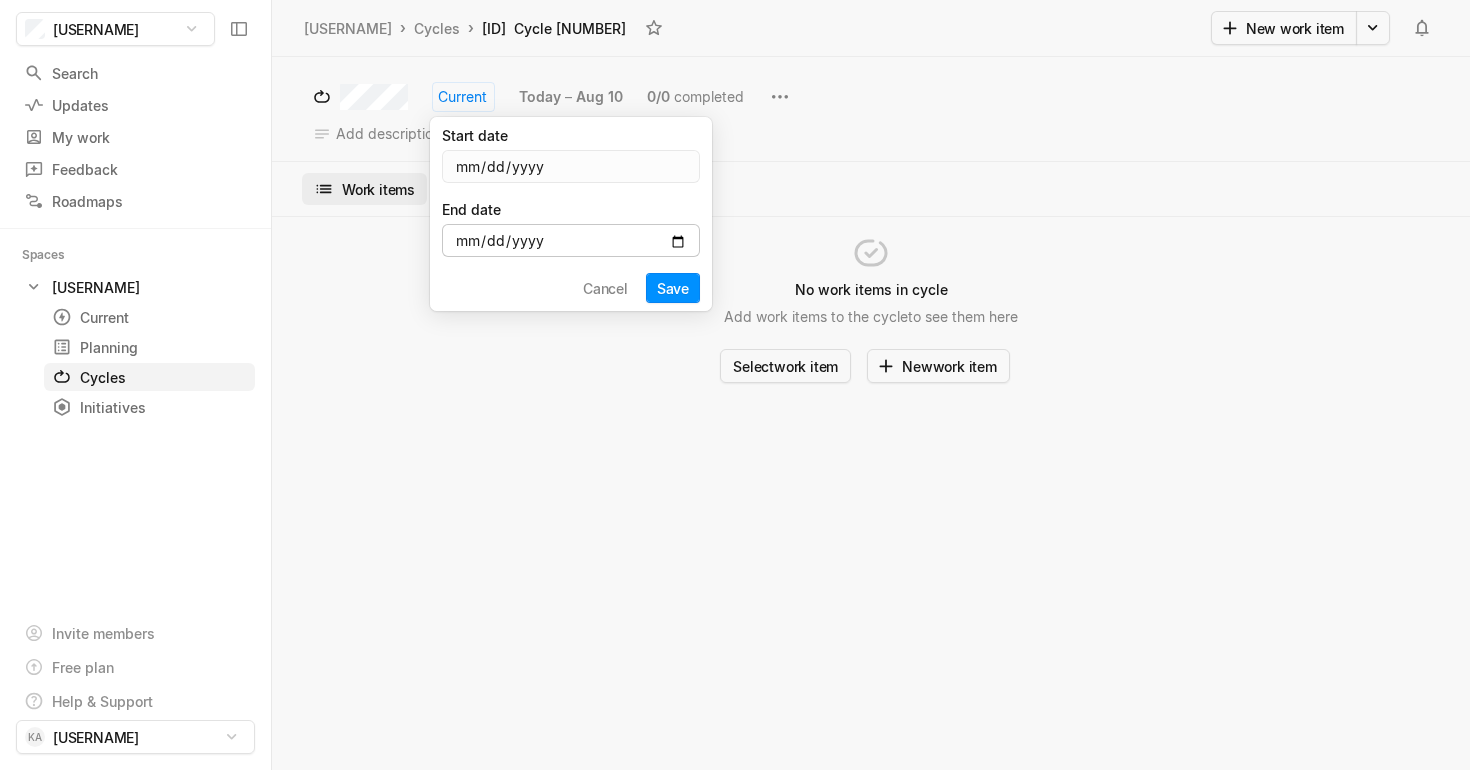 click on "[DATE]" at bounding box center (571, 240) 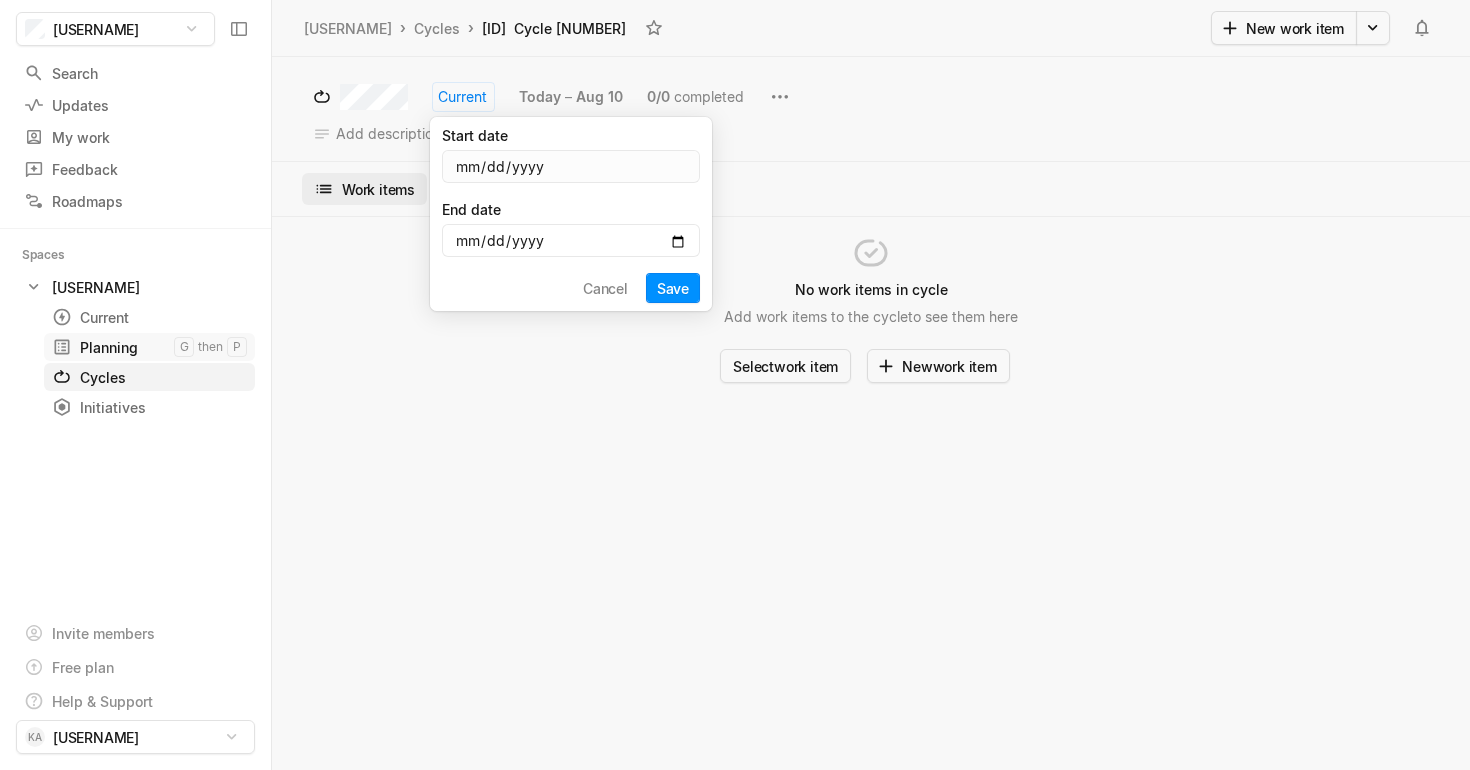 click on "Planning" at bounding box center [113, 347] 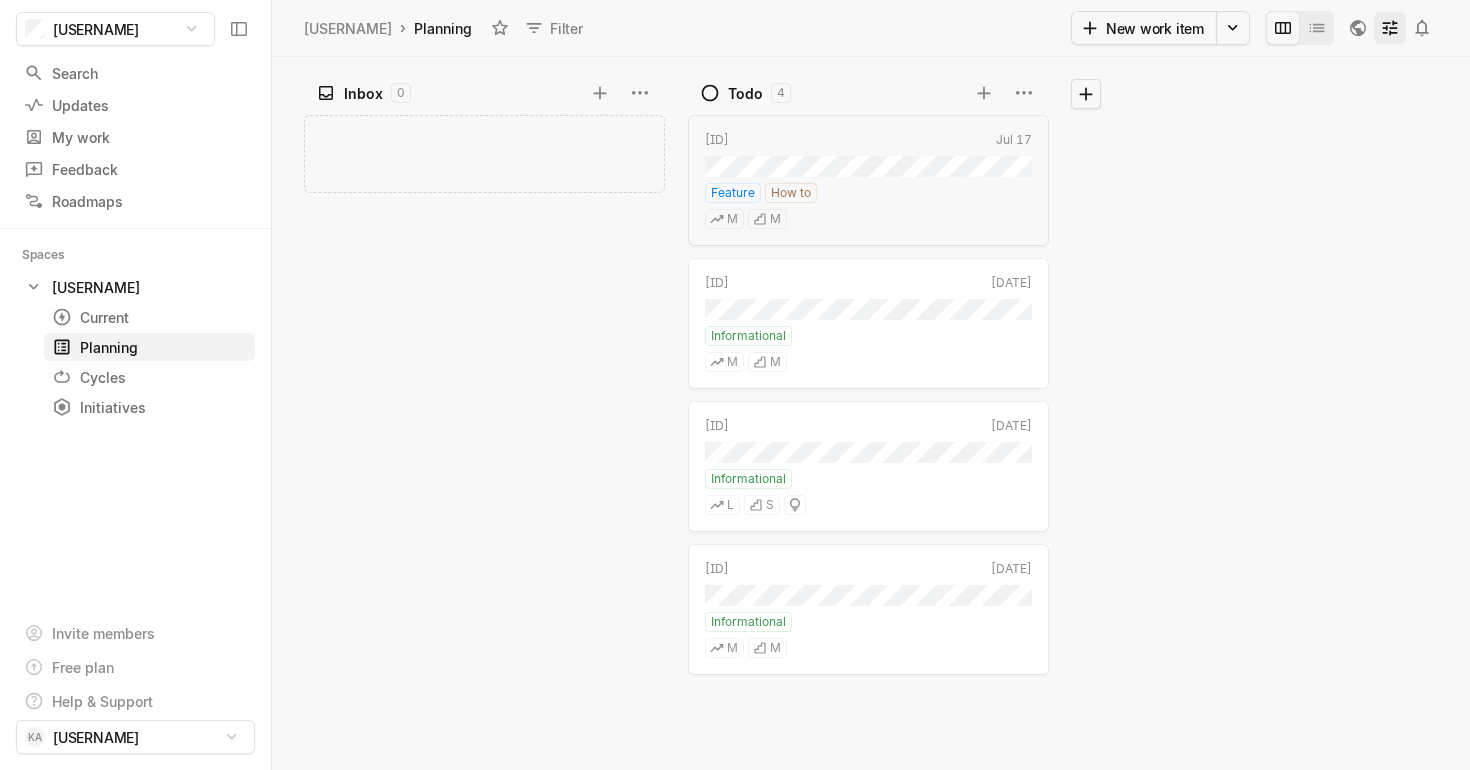 click at bounding box center [1390, 28] 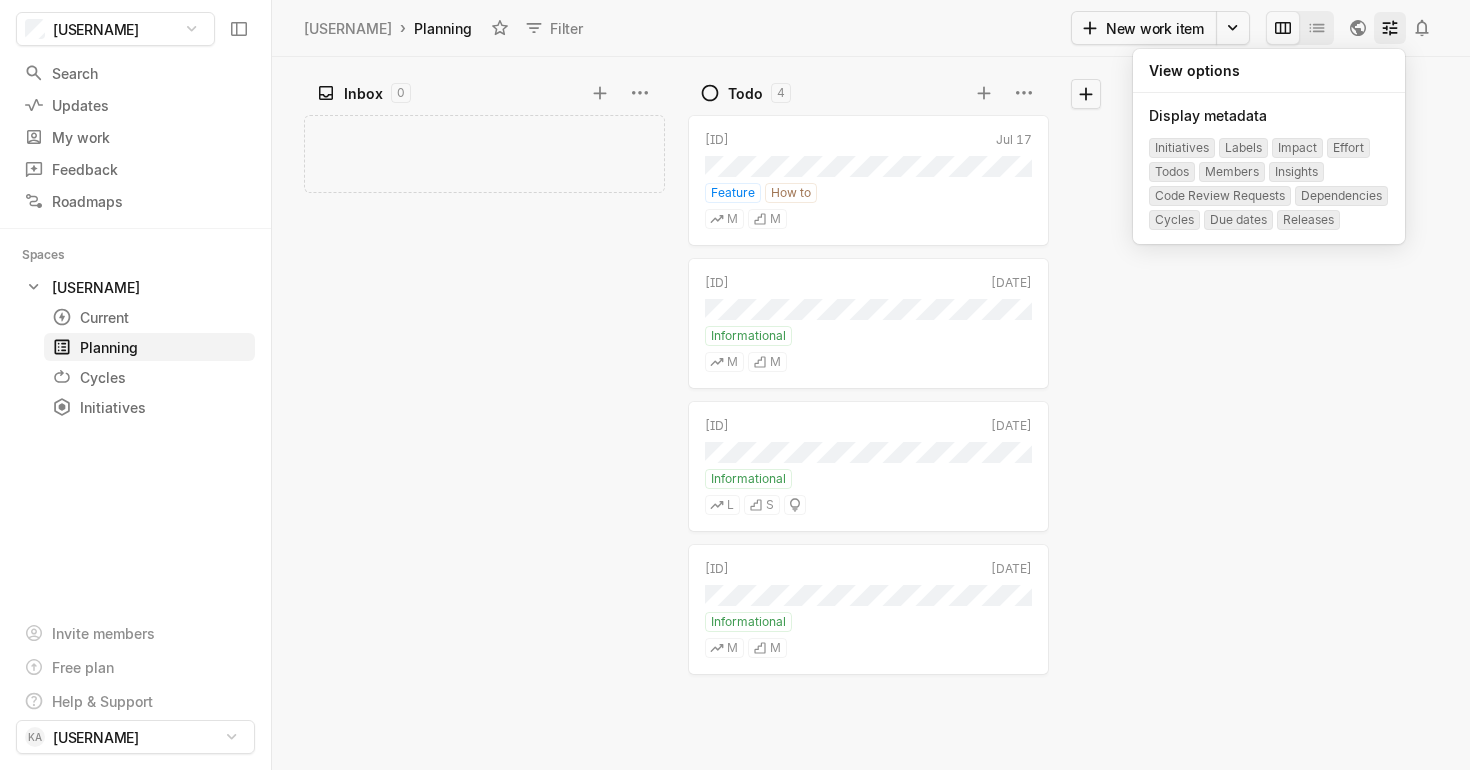 click at bounding box center (1390, 28) 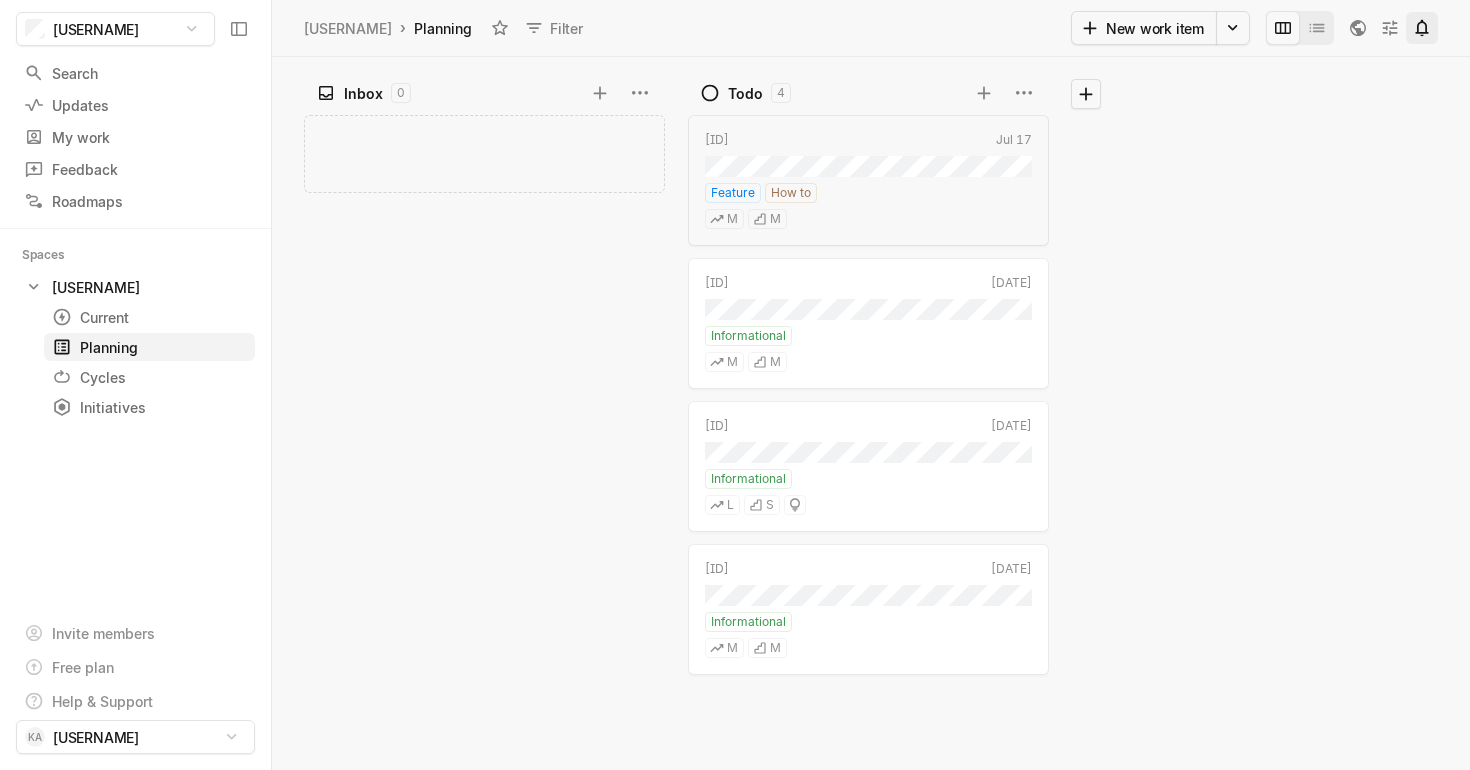 click 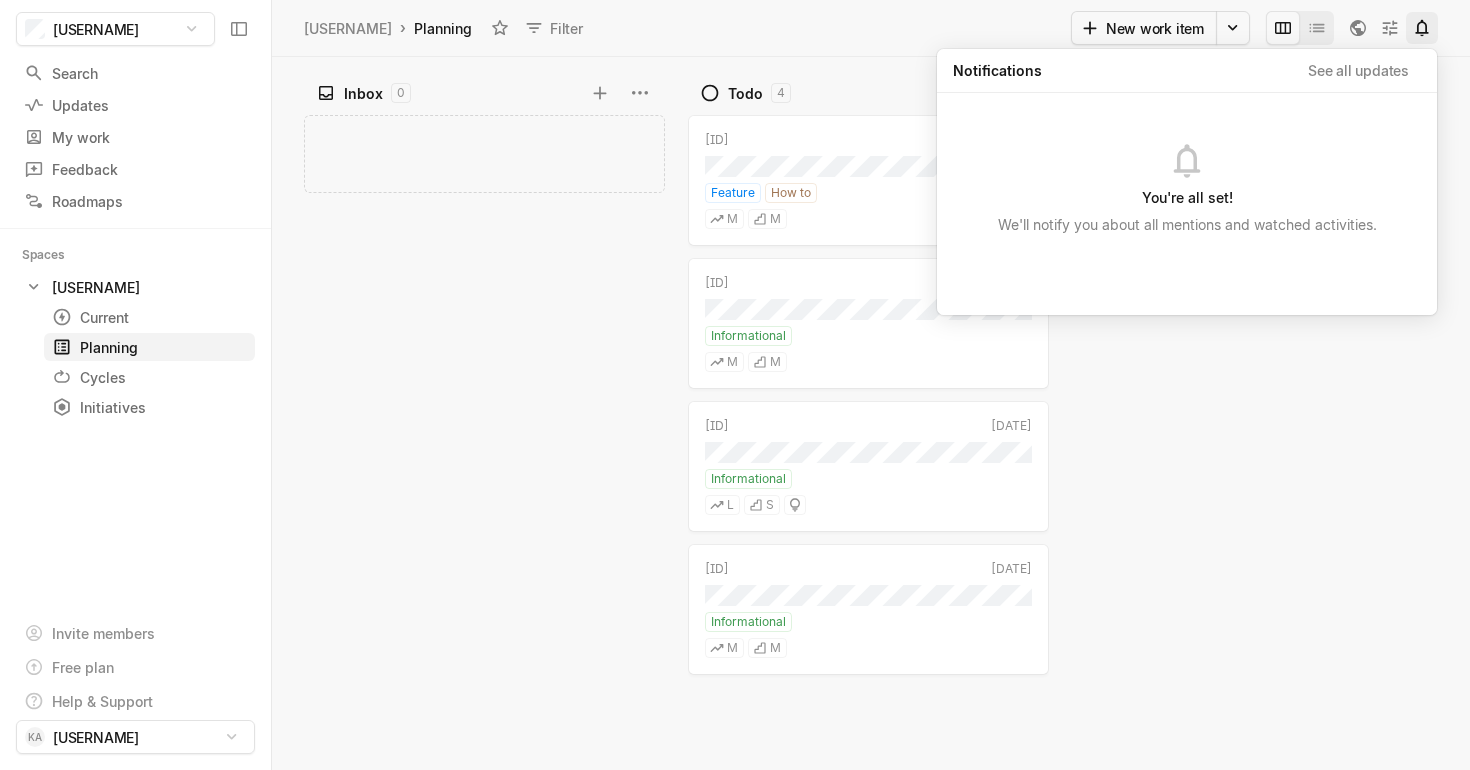 click 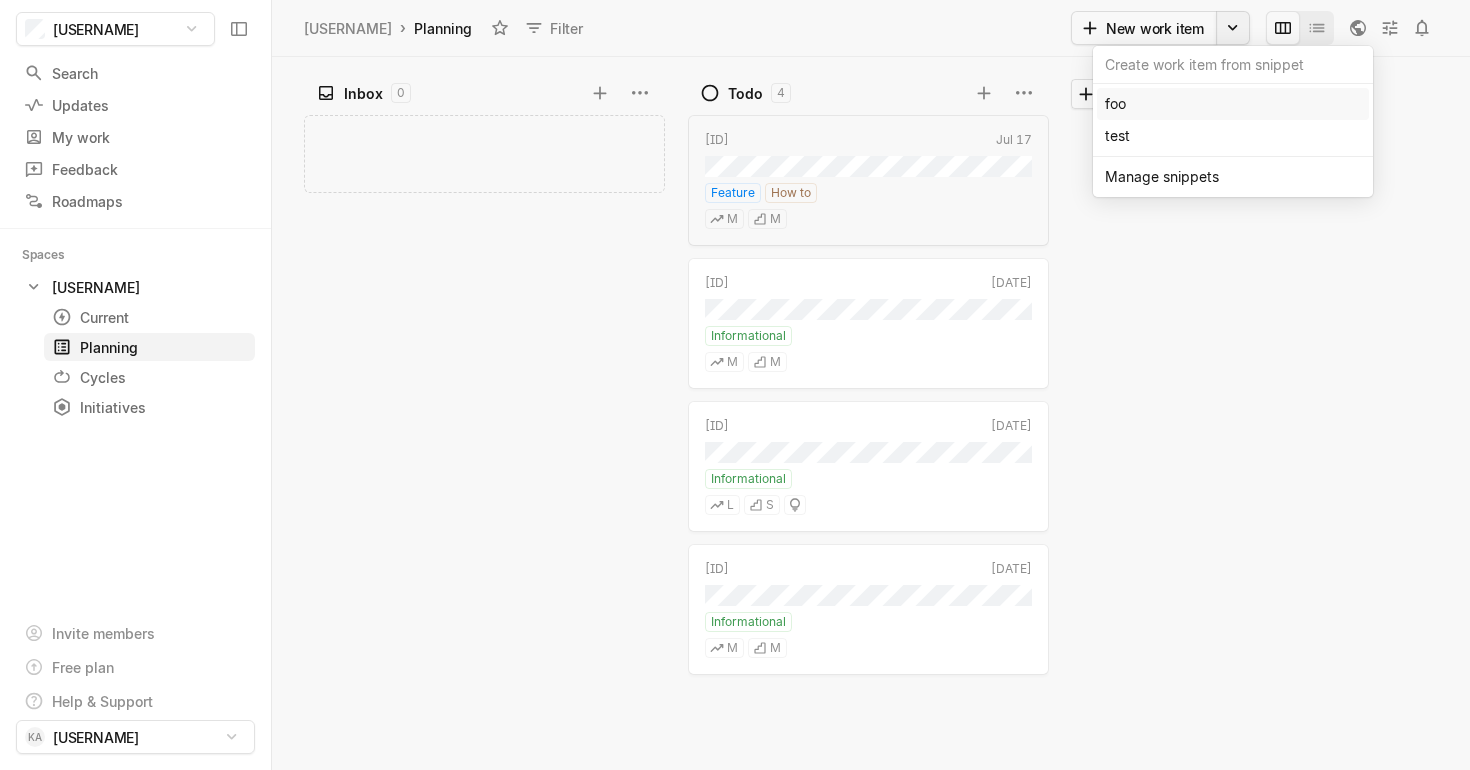 click on "[USERNAME] Search / Updates g then u My work = Feedback g then f Roadmaps g then ⇧ r Spaces [USERNAME] 1 Current g then c Planning g then p Cycles g then o Initiatives g then i Invite members Free plan Help & Support KA [USERNAME] › Planning Filter New work item Inbox 0 Add work item Todo 4 [ID] [DATE] Feature How to M M [ID] [DATE] Informational M M [ID] [DATE] Informational L S [ID] [DATE] Informational M M
Press space bar to start a drag.
When dragging you can use the arrow keys to move the item around and escape to cancel.
Some screen readers may require you to be in focus mode or to use your pass through key
Press space bar to start a drag.
When dragging you can use the arrow keys to move the item around and escape to cancel.
Some screen readers may require you to be in focus mode or to use your pass through key" at bounding box center [735, 385] 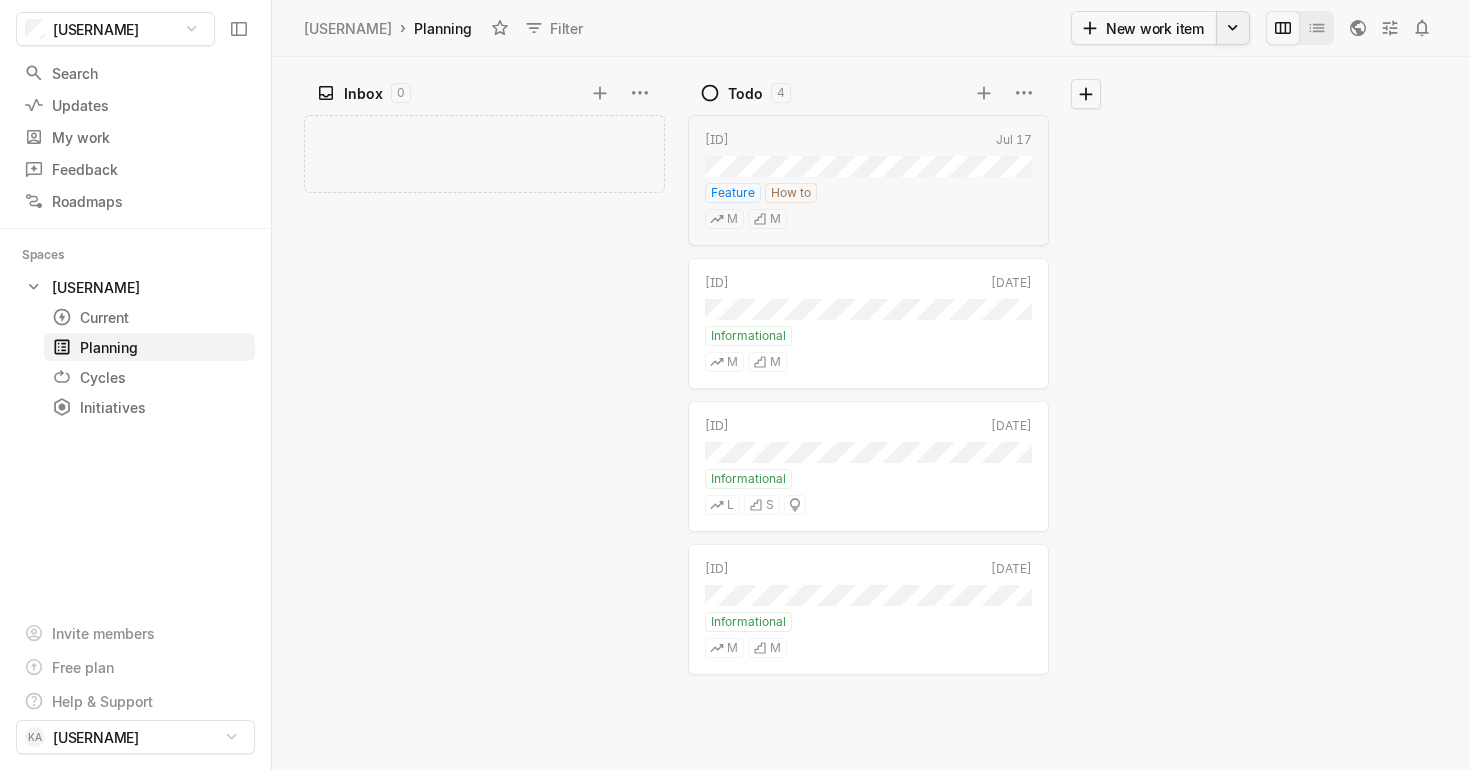 click on "[USERNAME] Search / Updates g then u My work = Feedback g then f Roadmaps g then ⇧ r Spaces [USERNAME] 1 Current g then c Planning g then p Cycles g then o Initiatives g then i Invite members Free plan Help & Support KA [USERNAME] › Planning Filter New work item Inbox 0 Add work item Todo 4 [ID] [DATE] Feature How to M M [ID] [DATE] Informational M M [ID] [DATE] Informational L S [ID] [DATE] Informational M M
Press space bar to start a drag.
When dragging you can use the arrow keys to move the item around and escape to cancel.
Some screen readers may require you to be in focus mode or to use your pass through key
Press space bar to start a drag.
When dragging you can use the arrow keys to move the item around and escape to cancel.
Some screen readers may require you to be in focus mode or to use your pass through key" at bounding box center [735, 385] 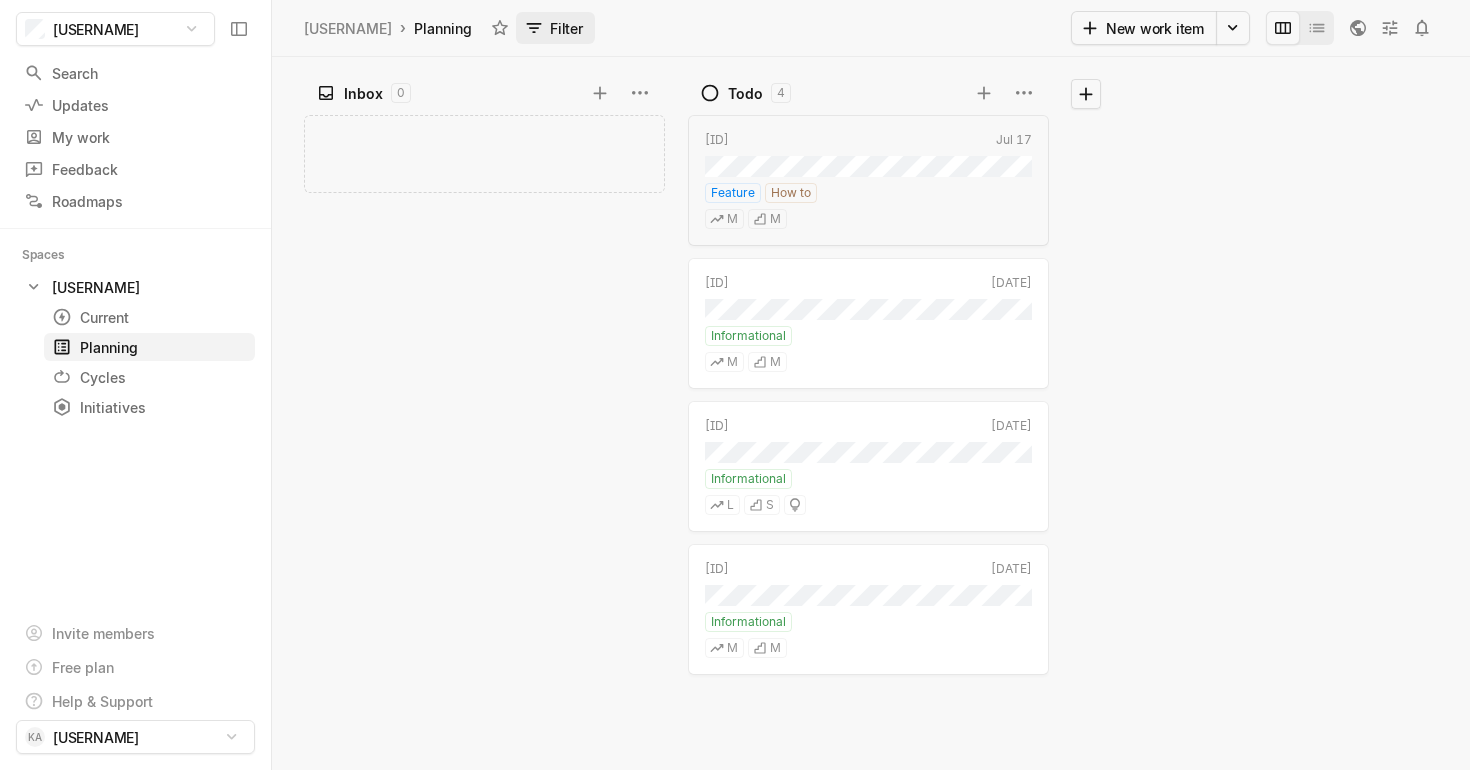 click on "Filter" at bounding box center [555, 28] 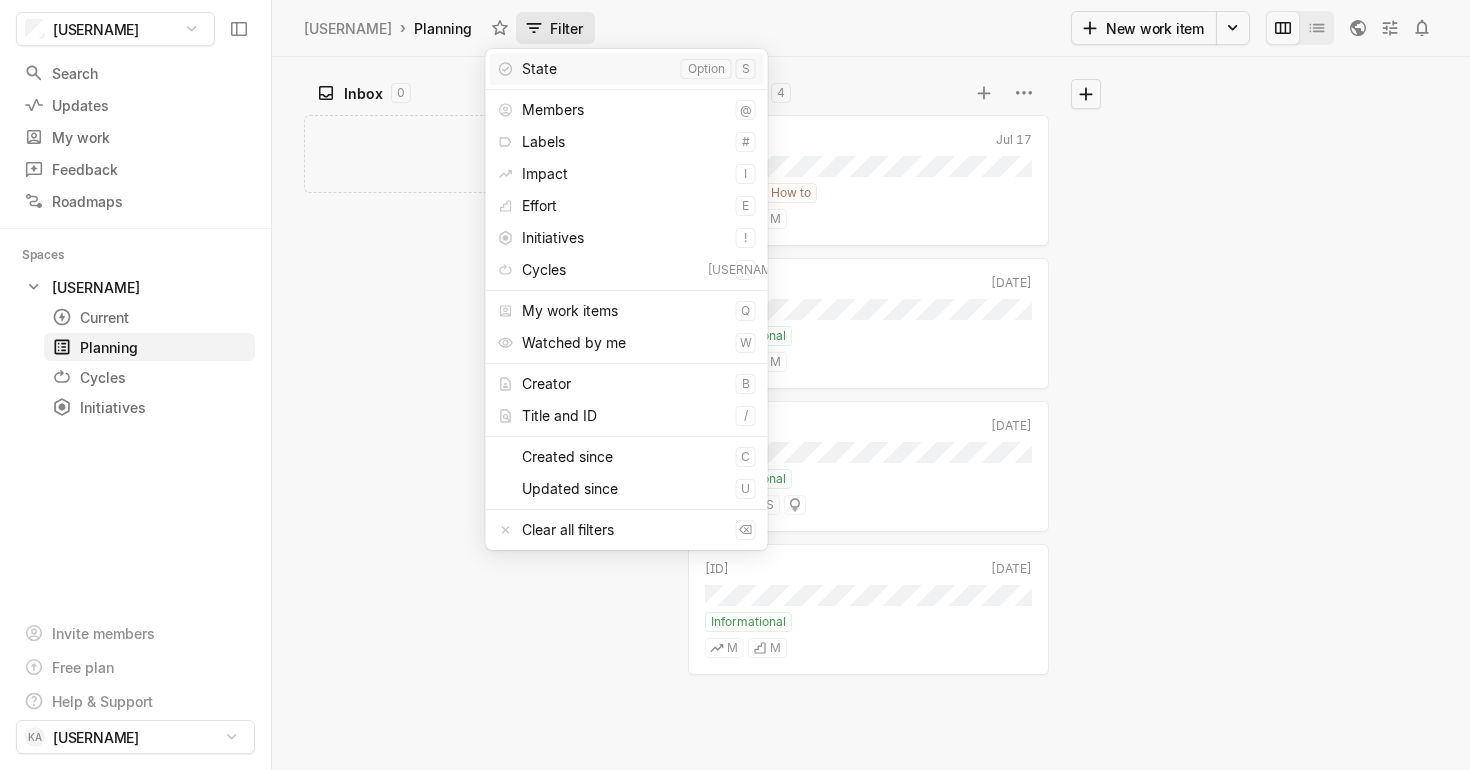 click on "Filter" at bounding box center (555, 28) 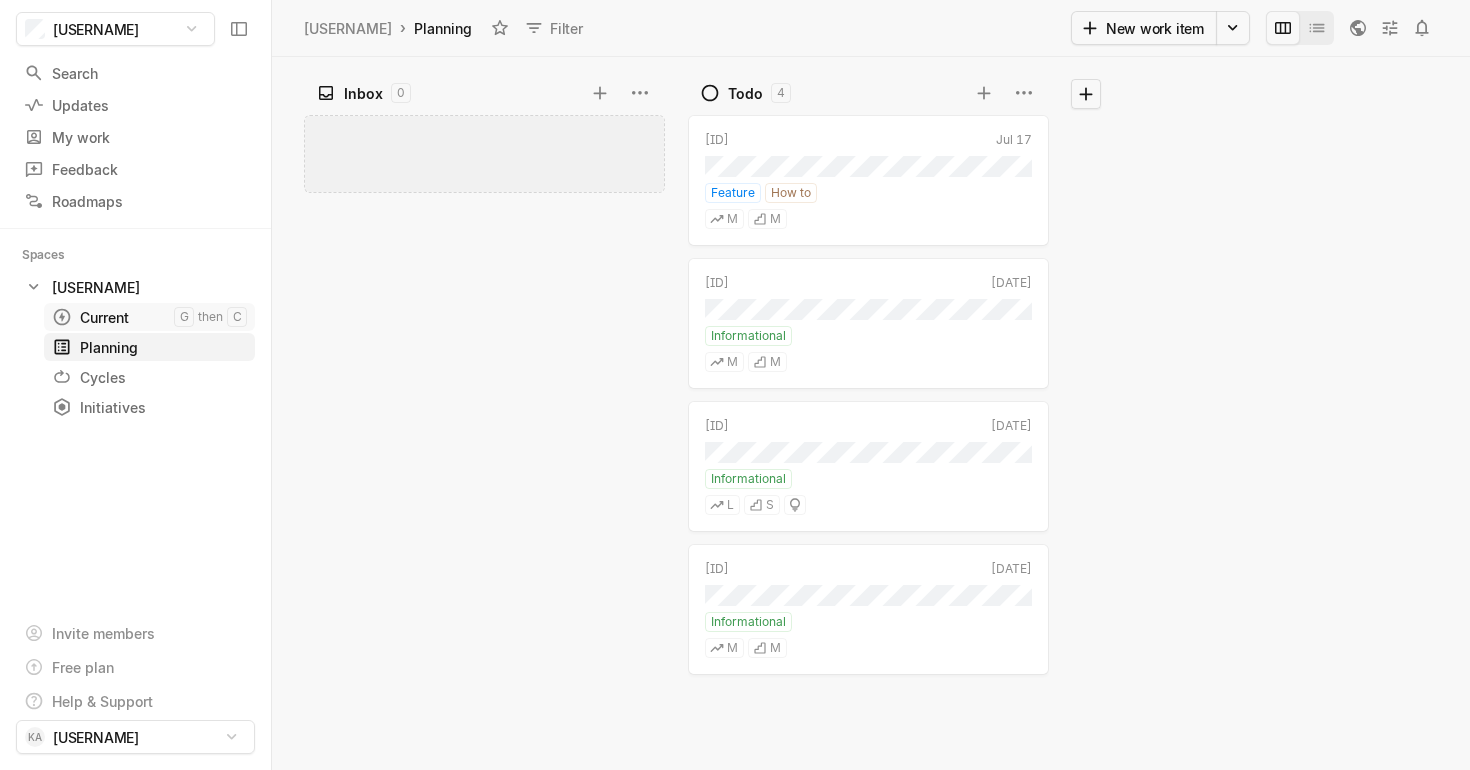 click on "Current" at bounding box center [113, 317] 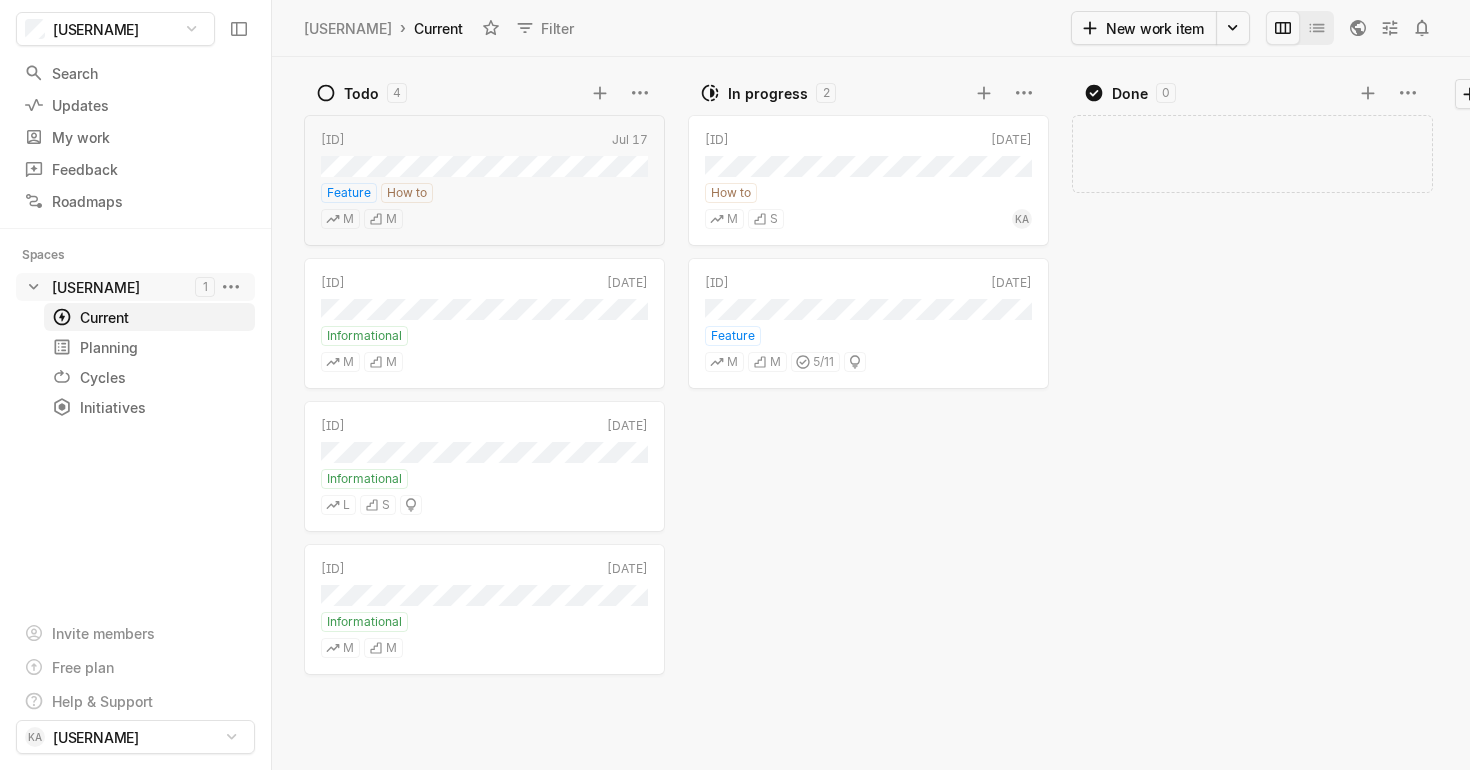 click on "[USERNAME]" at bounding box center (123, 287) 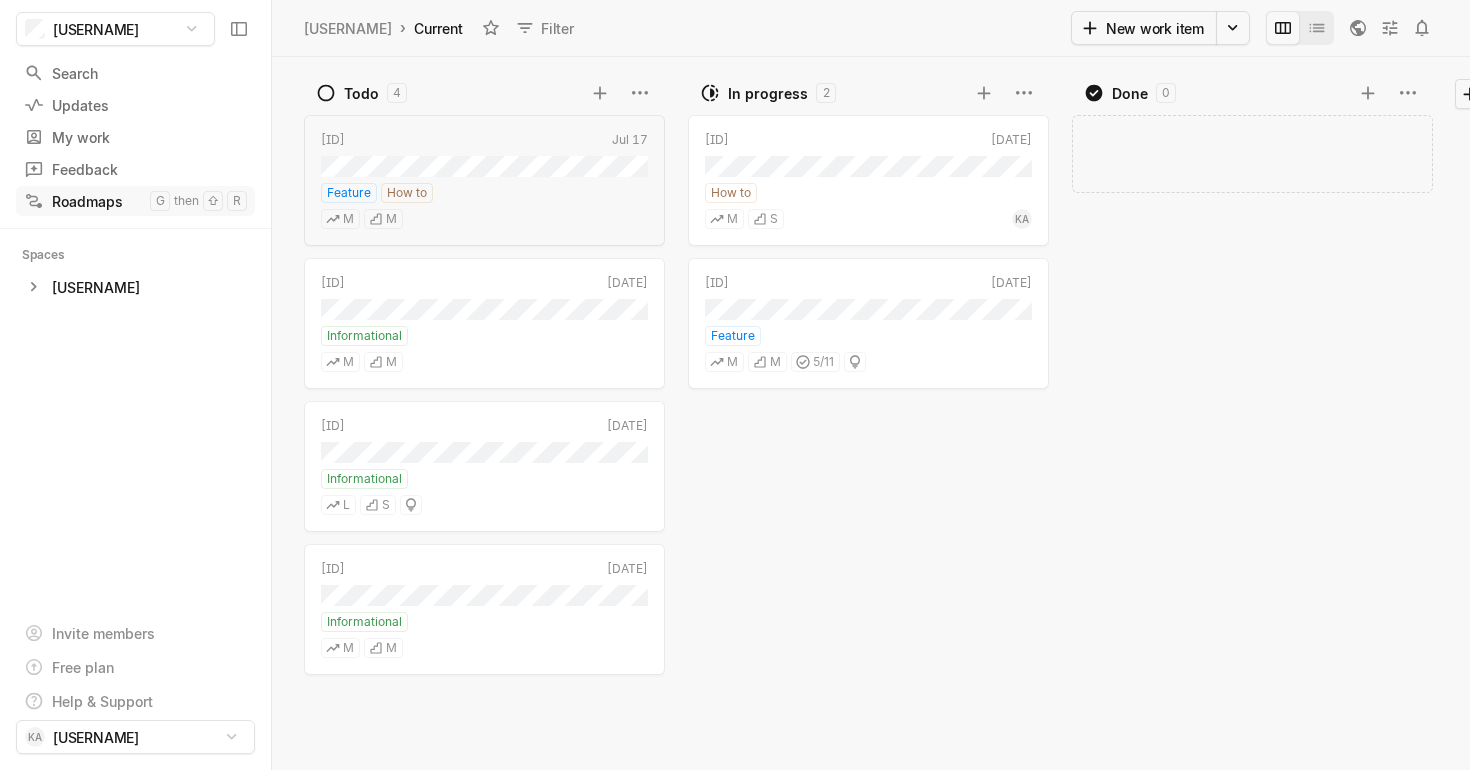 click on "Roadmaps" at bounding box center [87, 201] 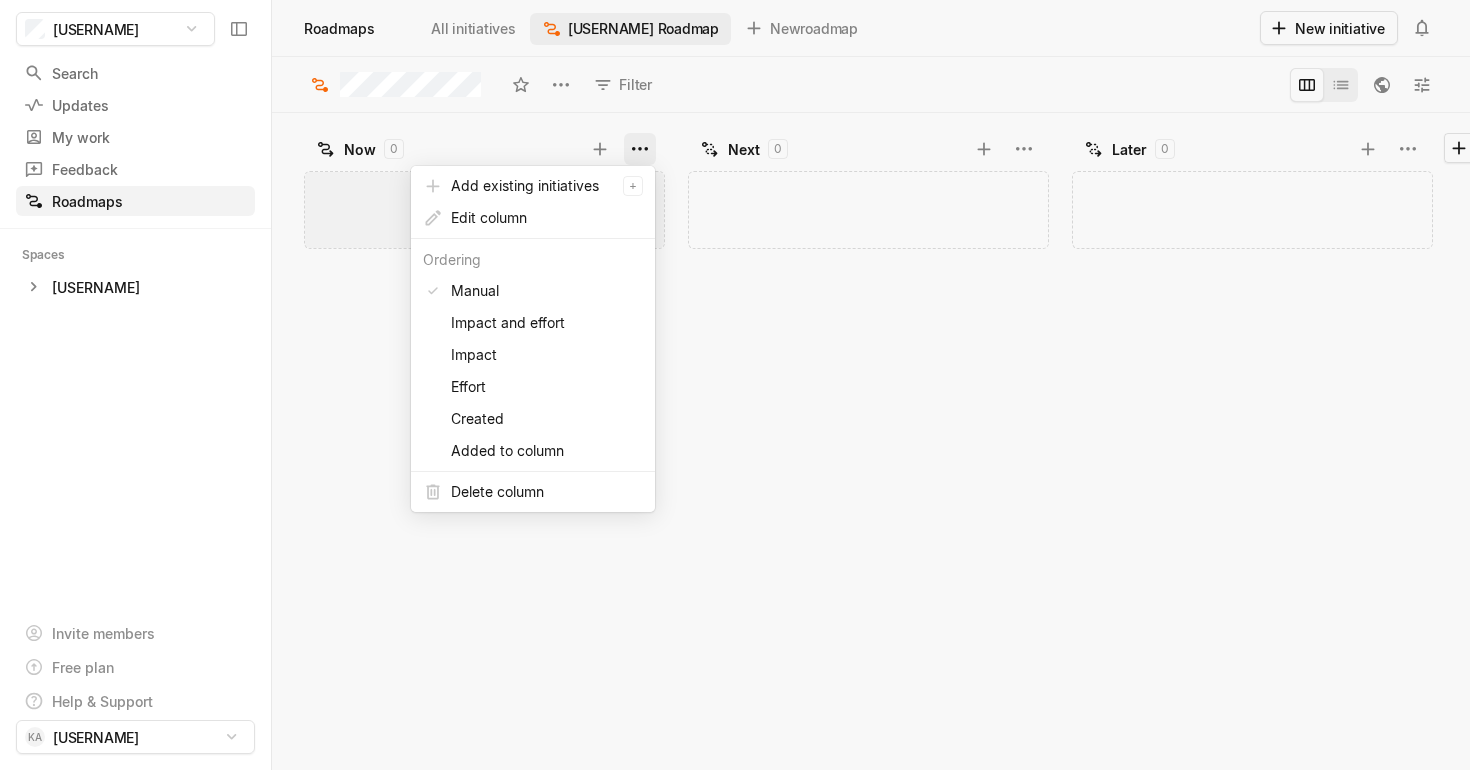 click on "[USERNAME] Search / Updates g then u My work = Feedback g then f Roadmaps g then ⇧ r Spaces [USERNAME] 1 Invite members Free plan Help & Support KA [USERNAME] Roadmaps All initiatives [USERNAME] Roadmap New roadmap New initiative Filter Now 0 Add initiative Next 0 Add initiative Later 0 Add initiative
Press space bar to start a drag.
When dragging you can use the arrow keys to move the item around and escape to cancel.
Some screen readers may require you to be in focus mode or to use your pass through key
Press space bar to start a drag.
When dragging you can use the arrow keys to move the item around and escape to cancel.
Some screen readers may require you to be in focus mode or to use your pass through key
Press space bar to start a drag.
When dragging you can use the arrow keys to move the item around and escape to cancel.
Some screen readers may require you to be in focus mode or to use your pass through key
Add existing initiatives + Edit column" at bounding box center [735, 385] 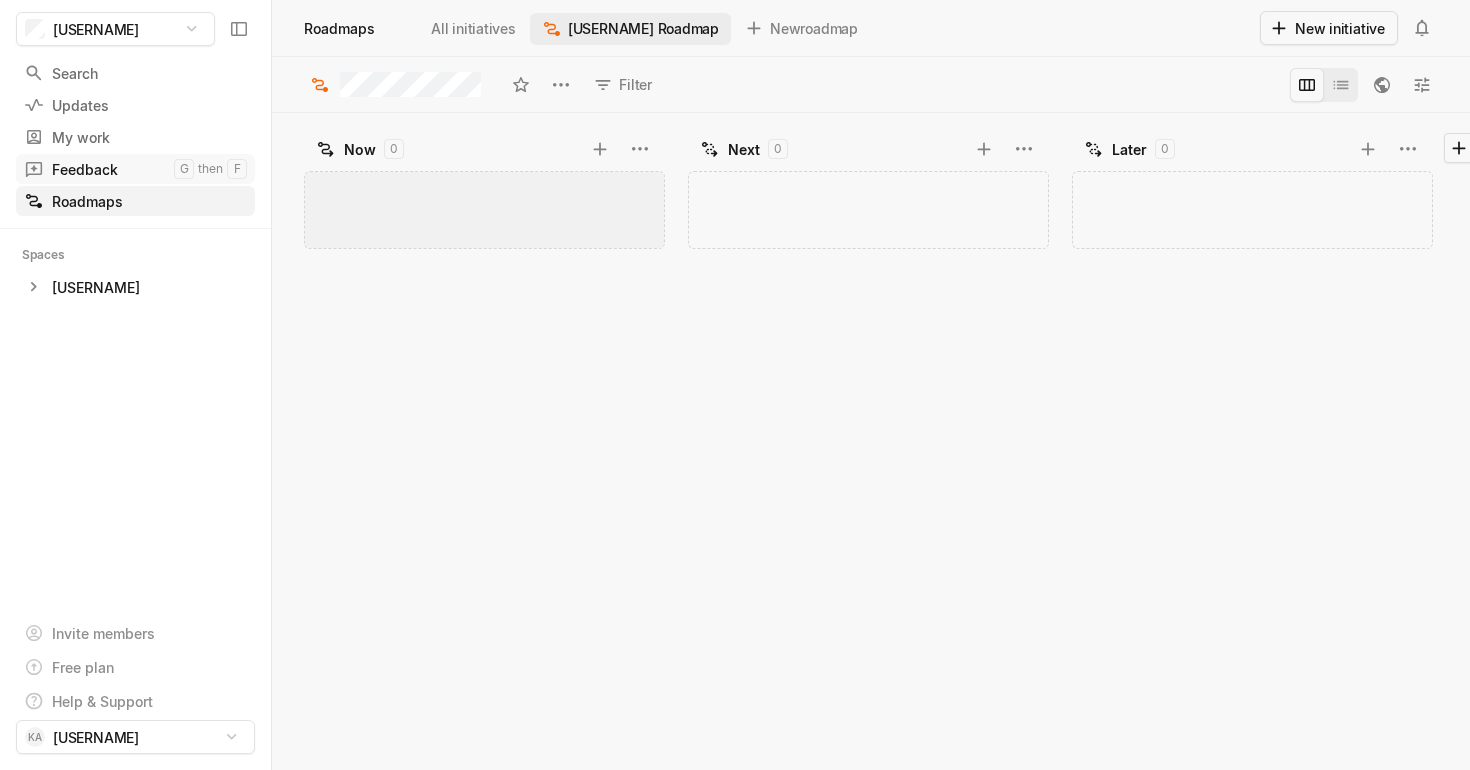 click on "Feedback" at bounding box center (99, 169) 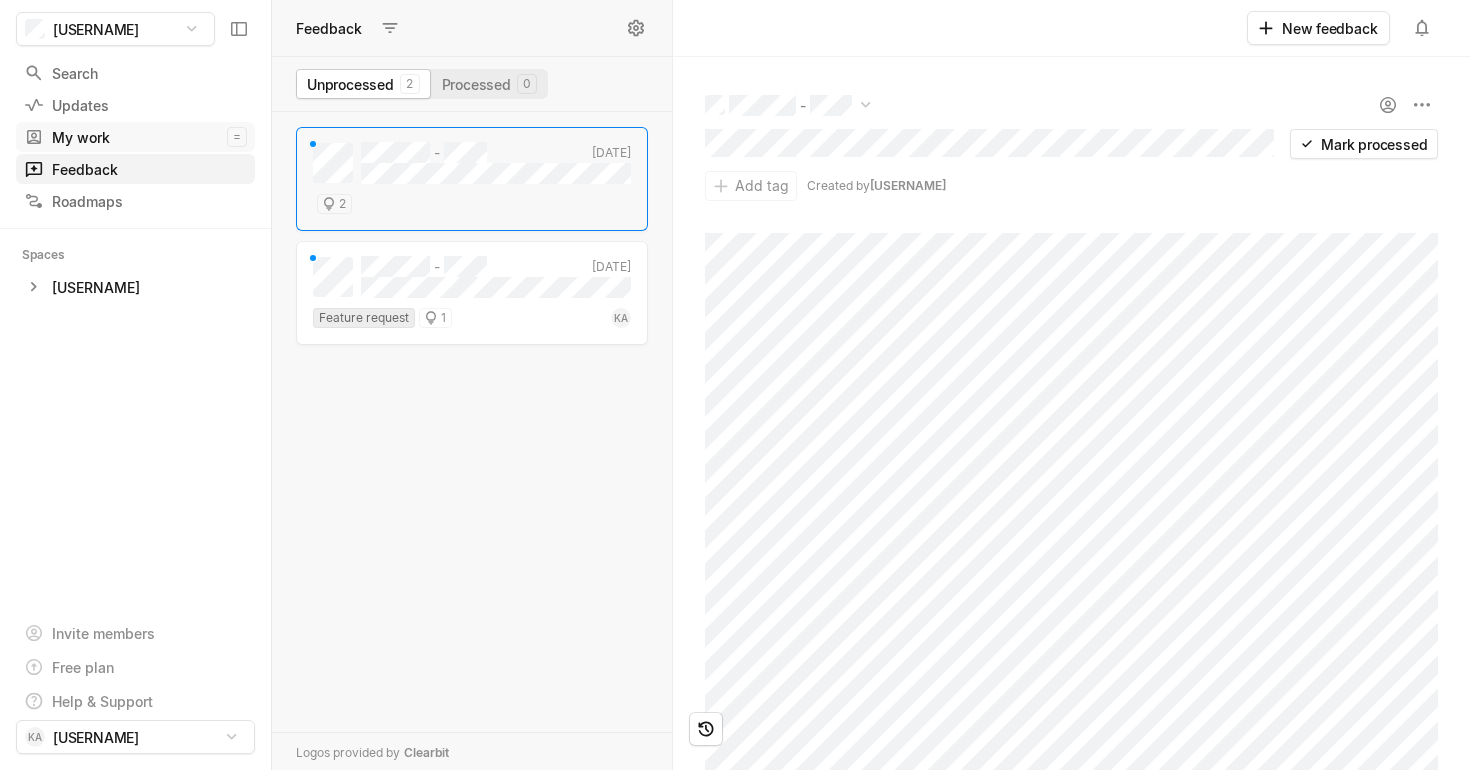 scroll, scrollTop: 12, scrollLeft: 12, axis: both 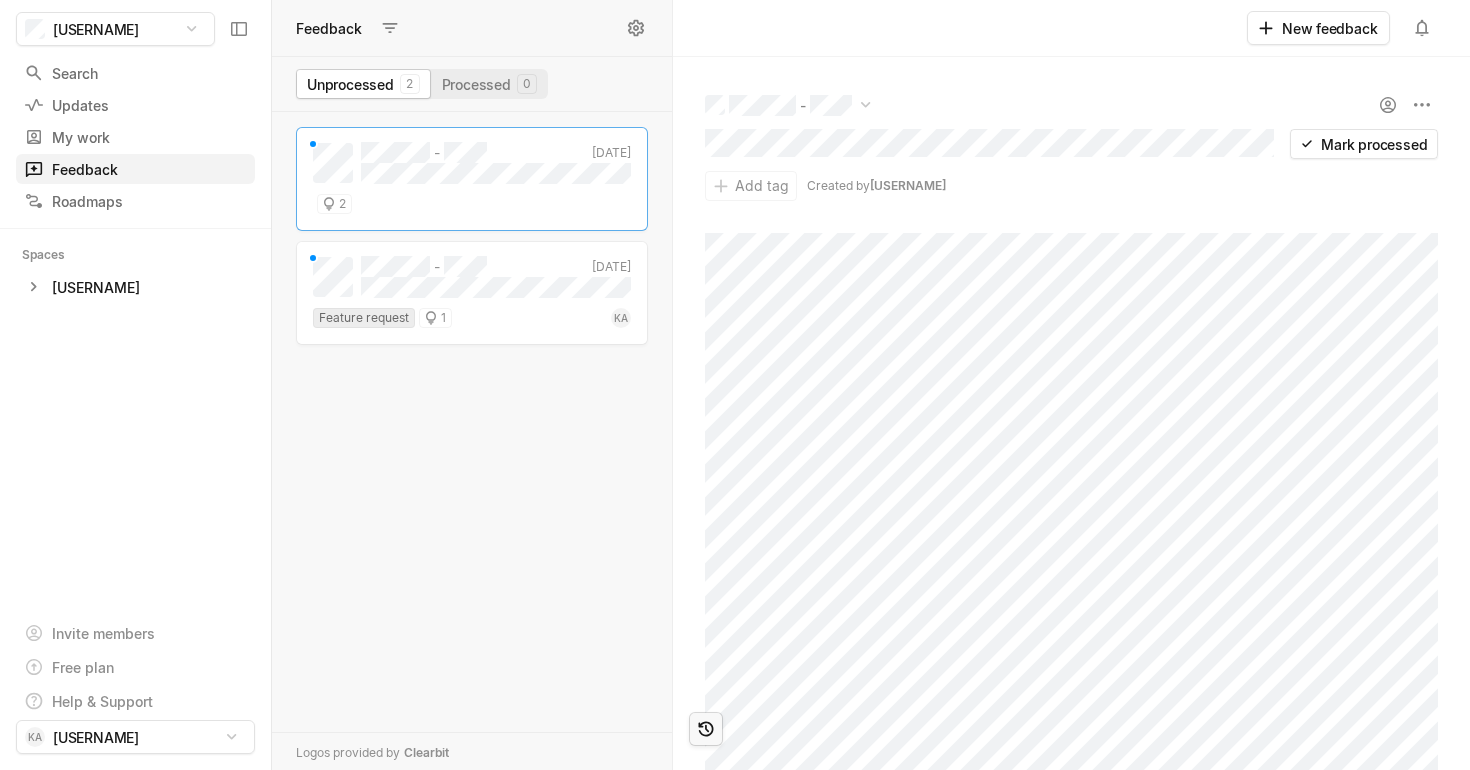 click 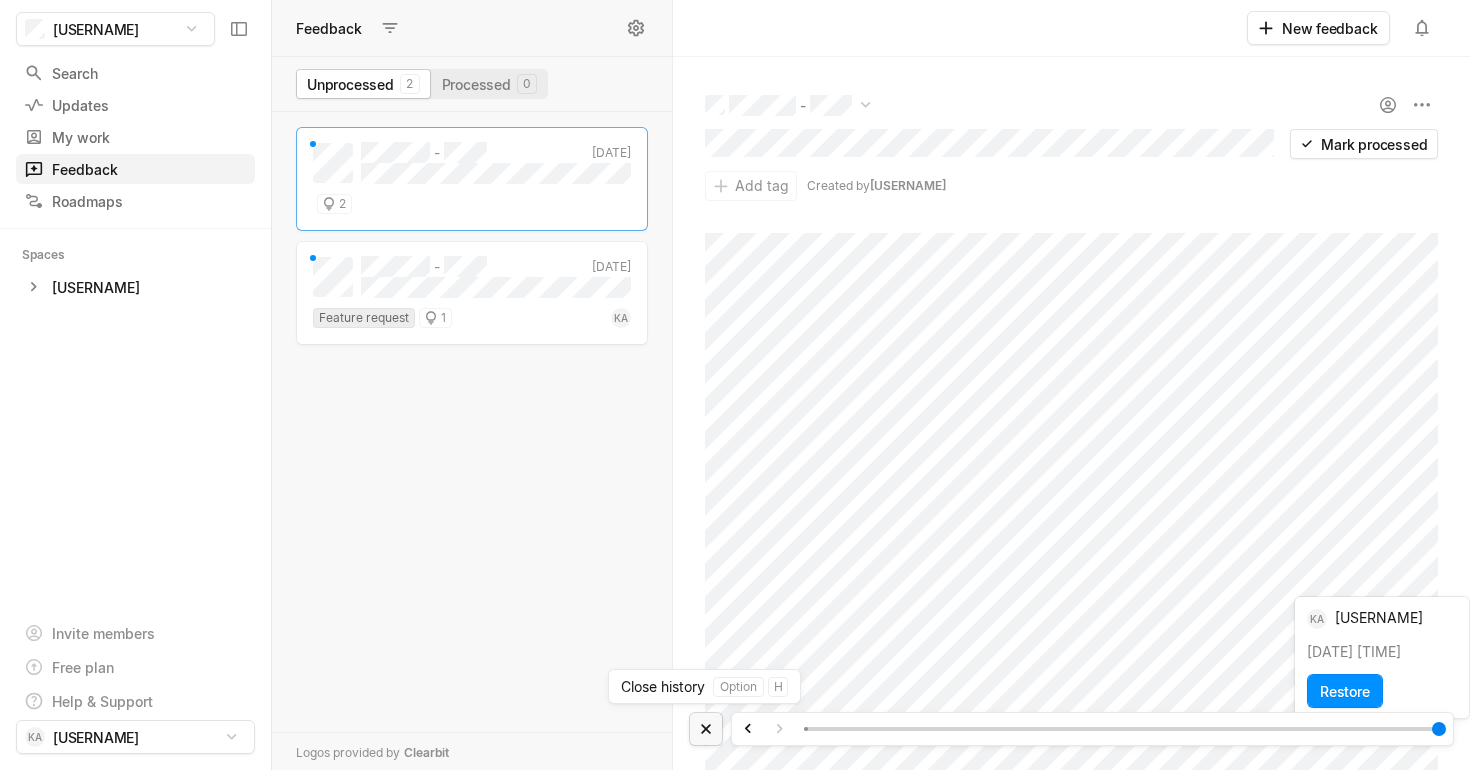 click 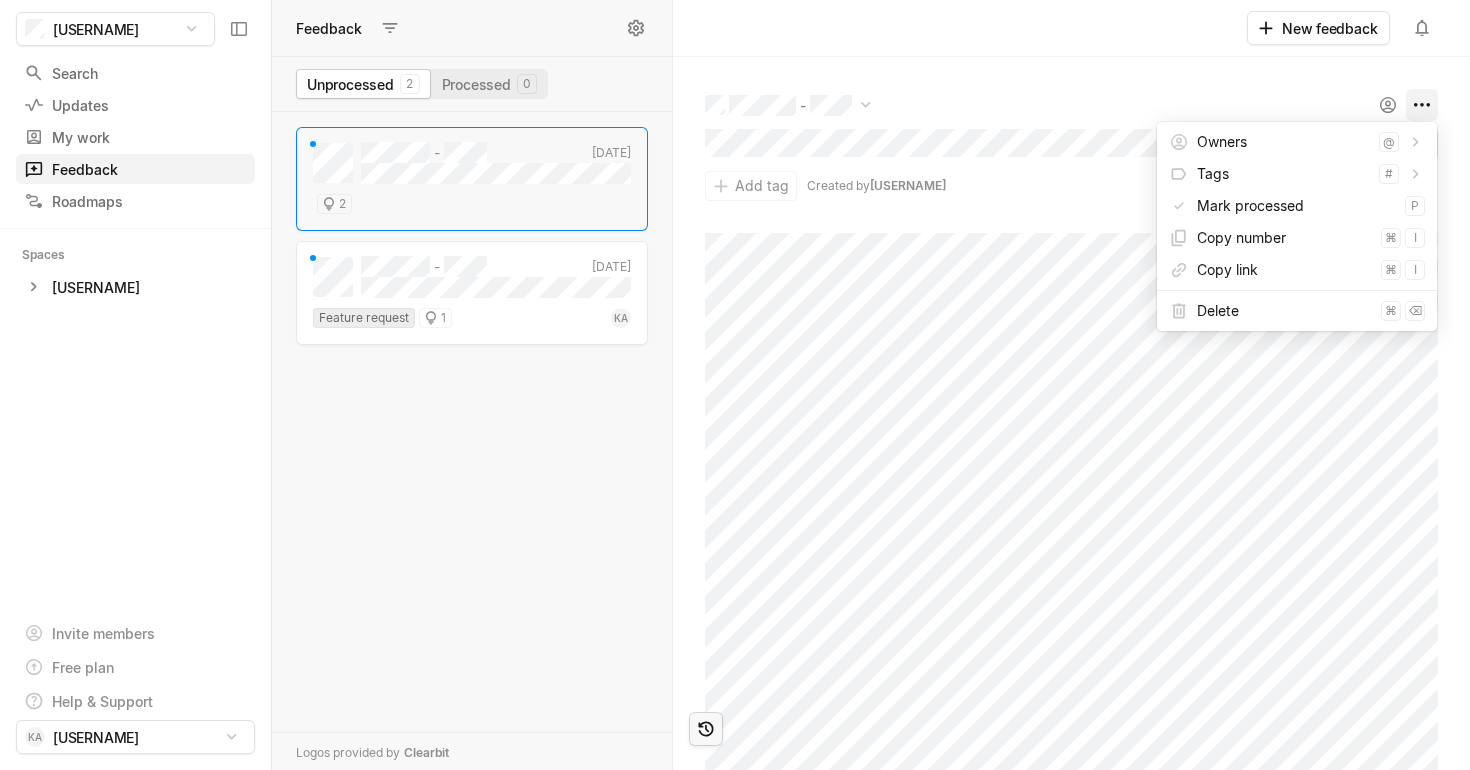 click on "[USERNAME] Search / Updates g then u My work = Feedback g then f Roadmaps g then ⇧ r Spaces [USERNAME] 1 Invite members Free plan Help & Support KA [USERNAME] Feedback Unprocessed 2 Processed 0 - [DATE] 2 - [DATE] Feature request 1 KA Logos provided by Clearbit New feedback - Mark processed Add tag Created by [USERNAME]
Press space bar to start a drag.
When dragging you can use the arrow keys to move the item around and escape to cancel.
Some screen readers may require you to be in focus mode or to use your pass through key
Press space bar to start a drag.
When dragging you can use the arrow keys to move the item around and escape to cancel.
Some screen readers may require you to be in focus mode or to use your pass through key
Owners @ Tags # Mark processed p Copy number ⌘ i Copy link ⌘ i Delete ⌘ ⌫" at bounding box center [735, 385] 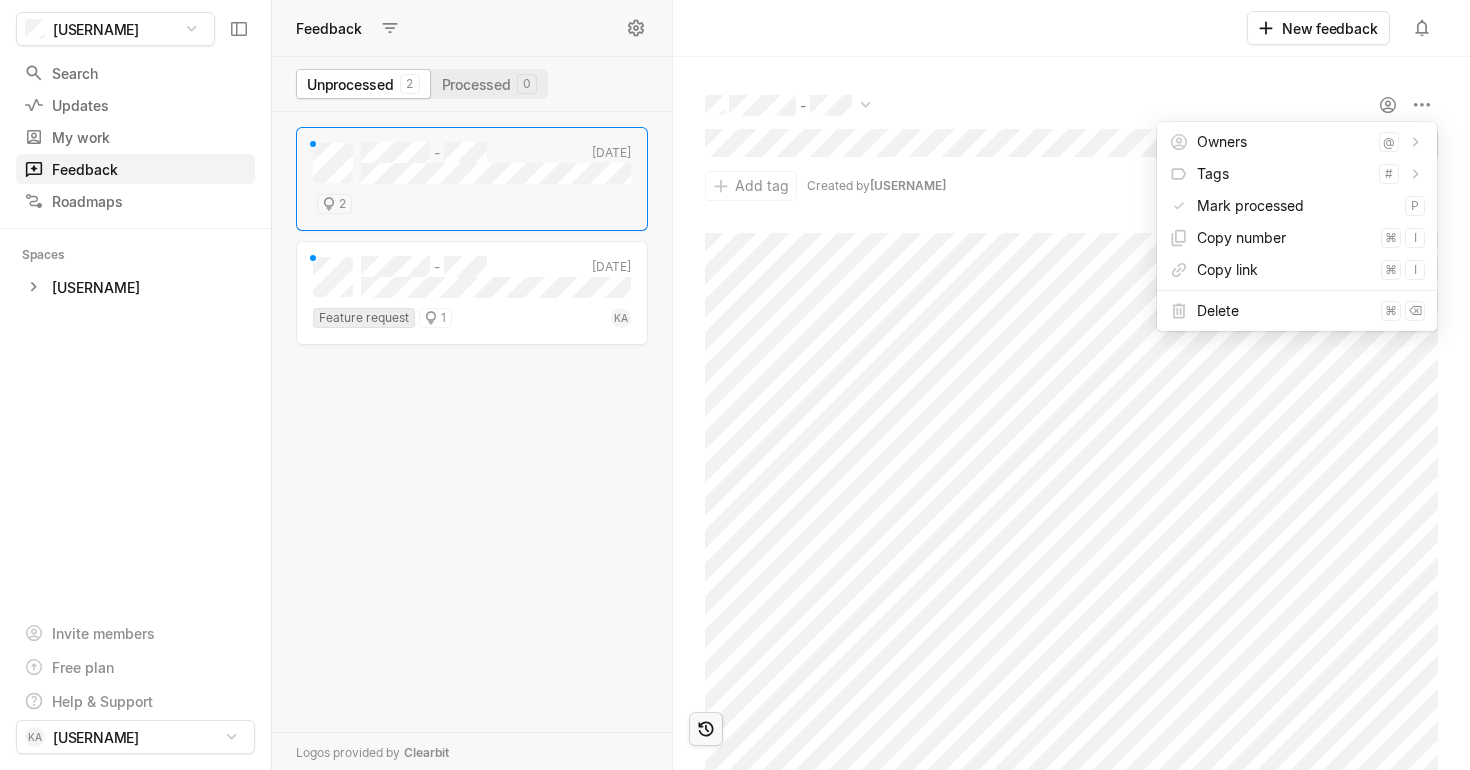 click on "[USERNAME] Search / Updates g then u My work = Feedback g then f Roadmaps g then ⇧ r Spaces [USERNAME] 1 Invite members Free plan Help & Support KA [USERNAME] Feedback Unprocessed 2 Processed 0 - [DATE] 2 - [DATE] Feature request 1 KA Logos provided by Clearbit New feedback - Mark processed Add tag Created by [USERNAME]
Press space bar to start a drag.
When dragging you can use the arrow keys to move the item around and escape to cancel.
Some screen readers may require you to be in focus mode or to use your pass through key
Press space bar to start a drag.
When dragging you can use the arrow keys to move the item around and escape to cancel.
Some screen readers may require you to be in focus mode or to use your pass through key
Owners @ Tags # Mark processed p Copy number ⌘ i Copy link ⌘ i Delete ⌘ ⌫" at bounding box center [735, 385] 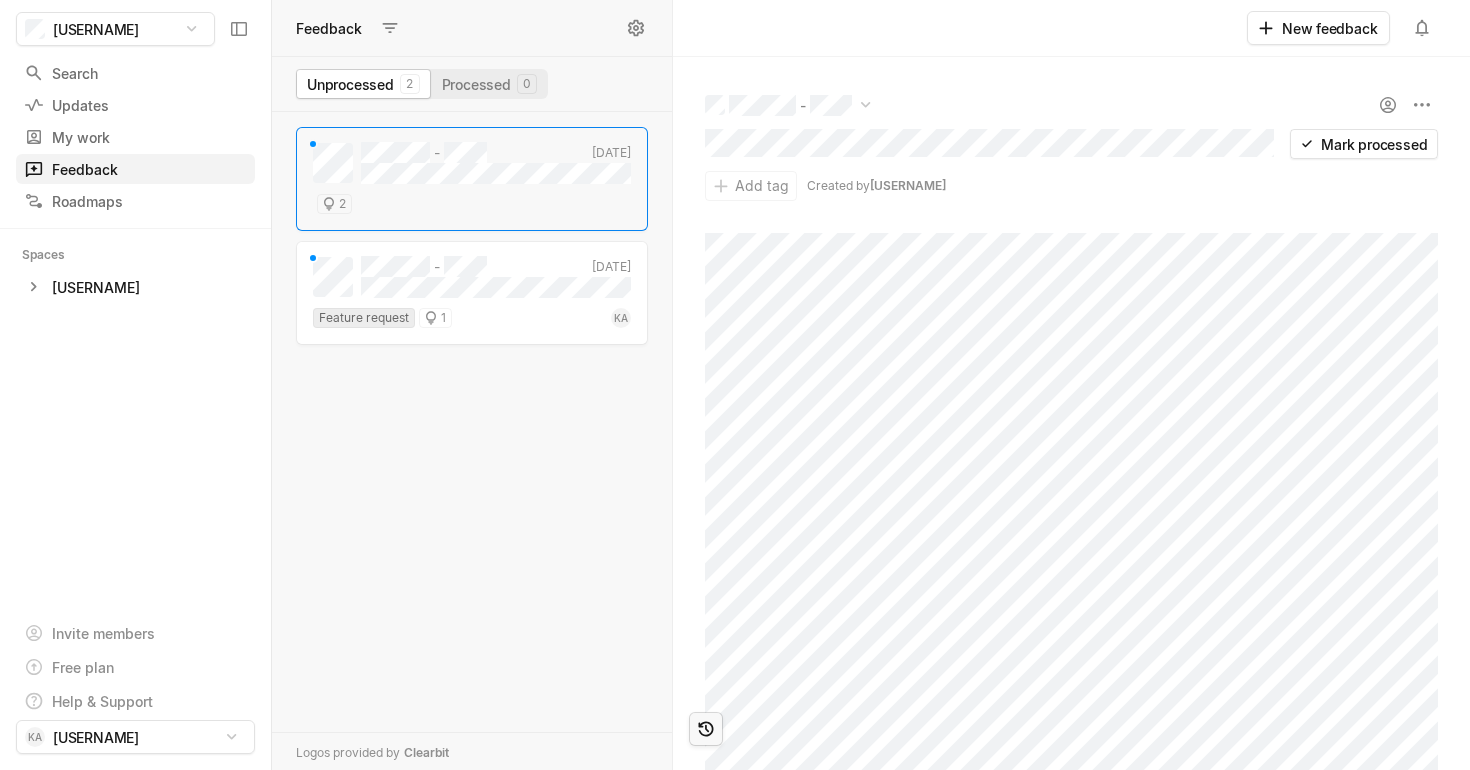 click on "- [DATE] 2 - [DATE] Feature request 1 KA" at bounding box center [472, 441] 